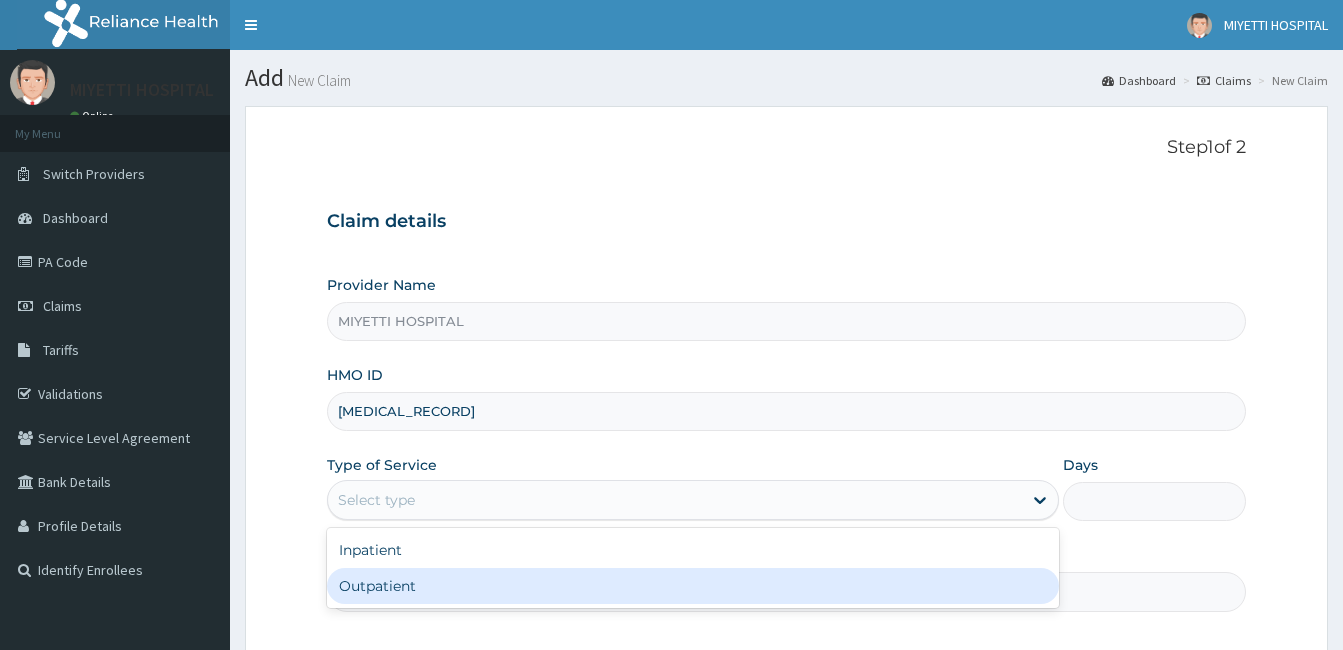 scroll, scrollTop: 0, scrollLeft: 0, axis: both 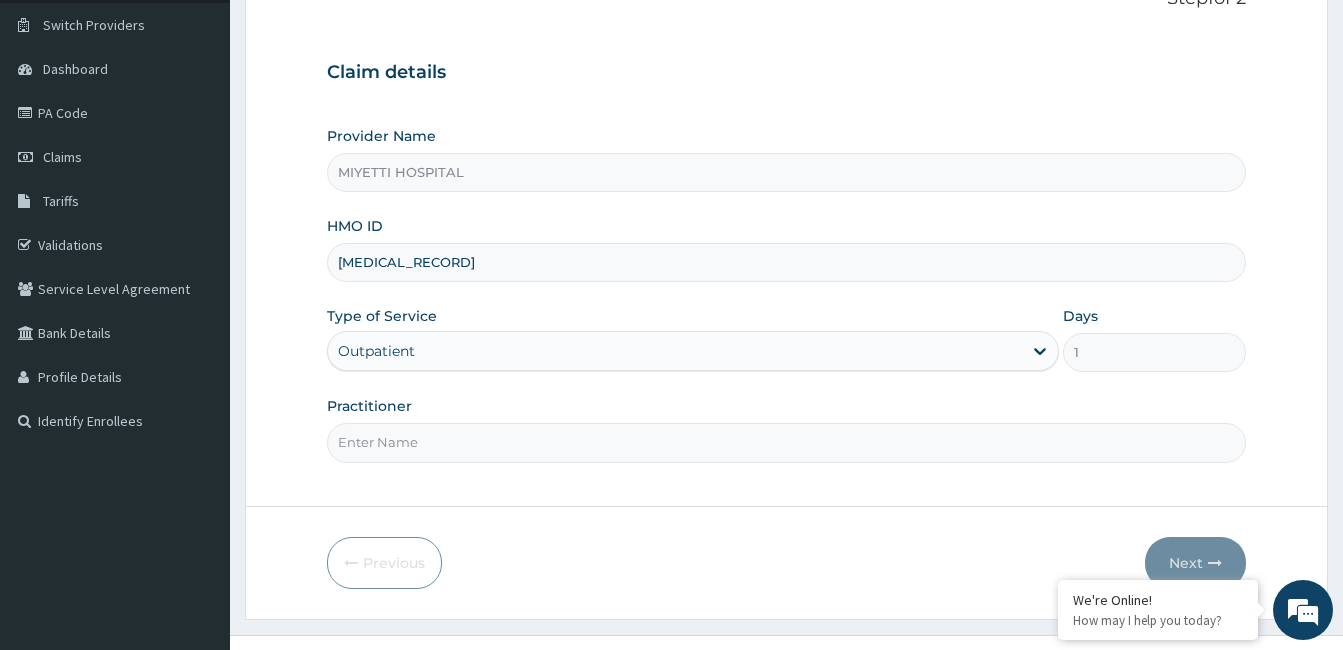 click on "Practitioner" at bounding box center [786, 442] 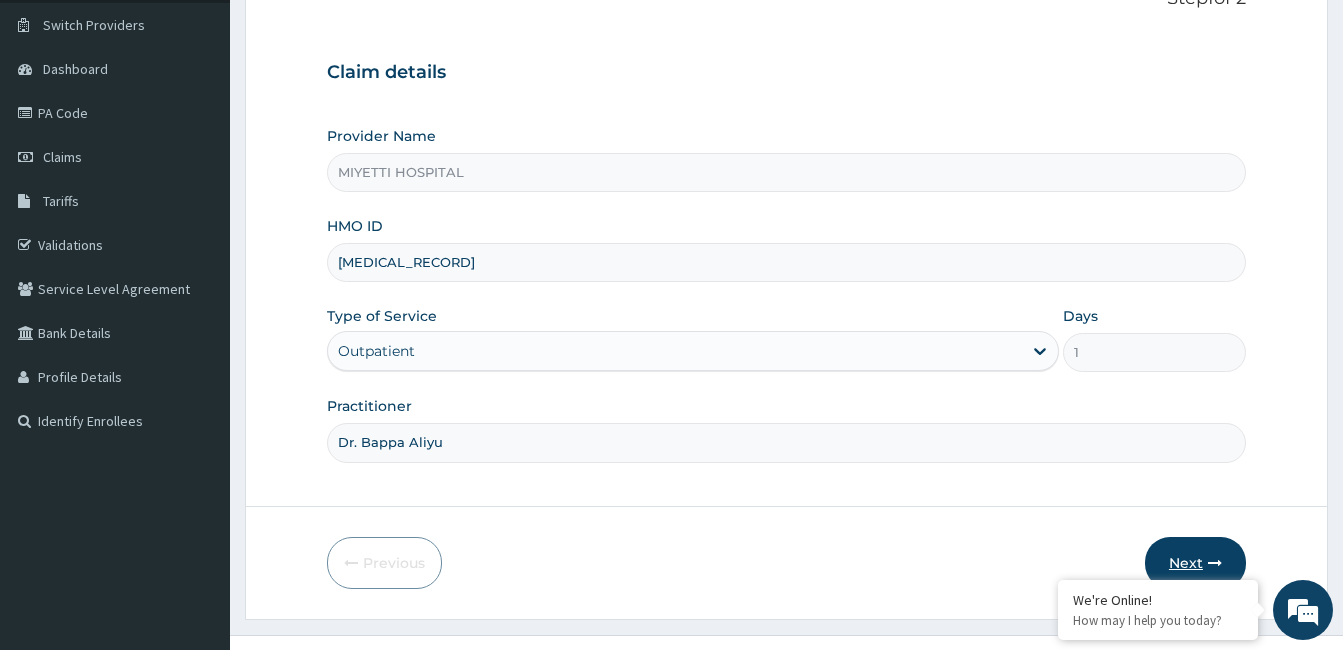 click on "Next" at bounding box center [1195, 563] 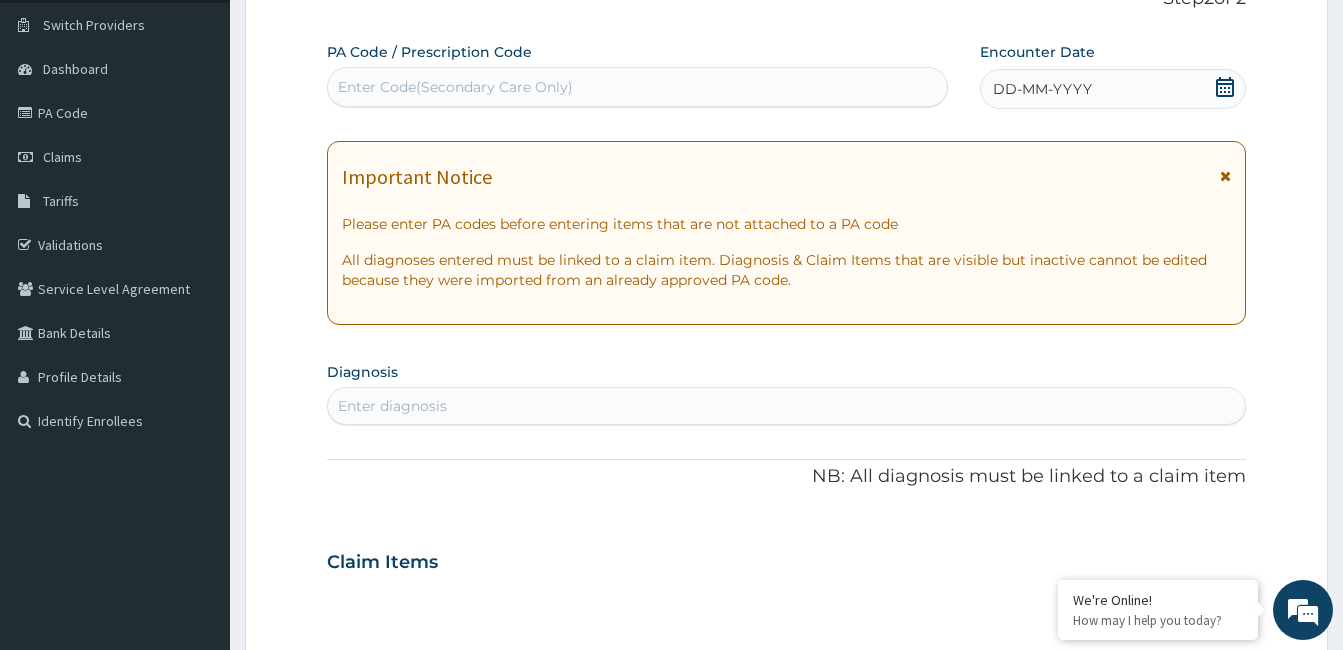 click on "Enter Code(Secondary Care Only)" at bounding box center (637, 87) 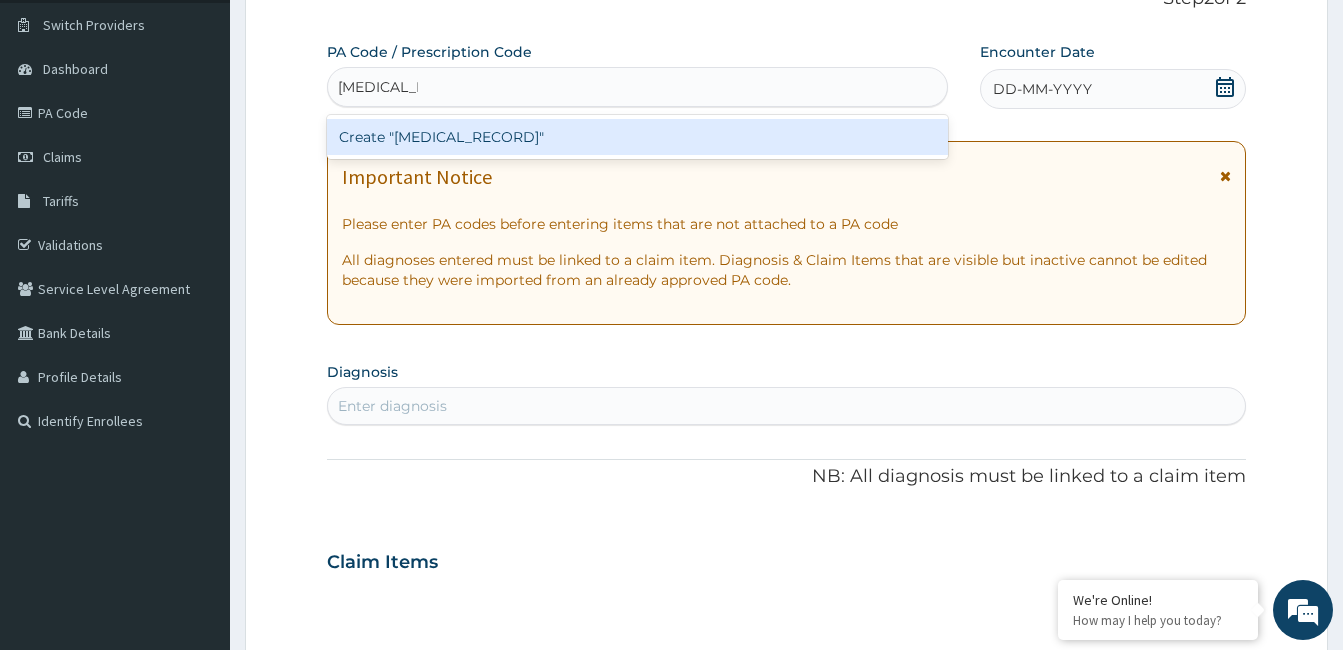 click on "Create "[MEDICAL_RECORD]"" at bounding box center [637, 137] 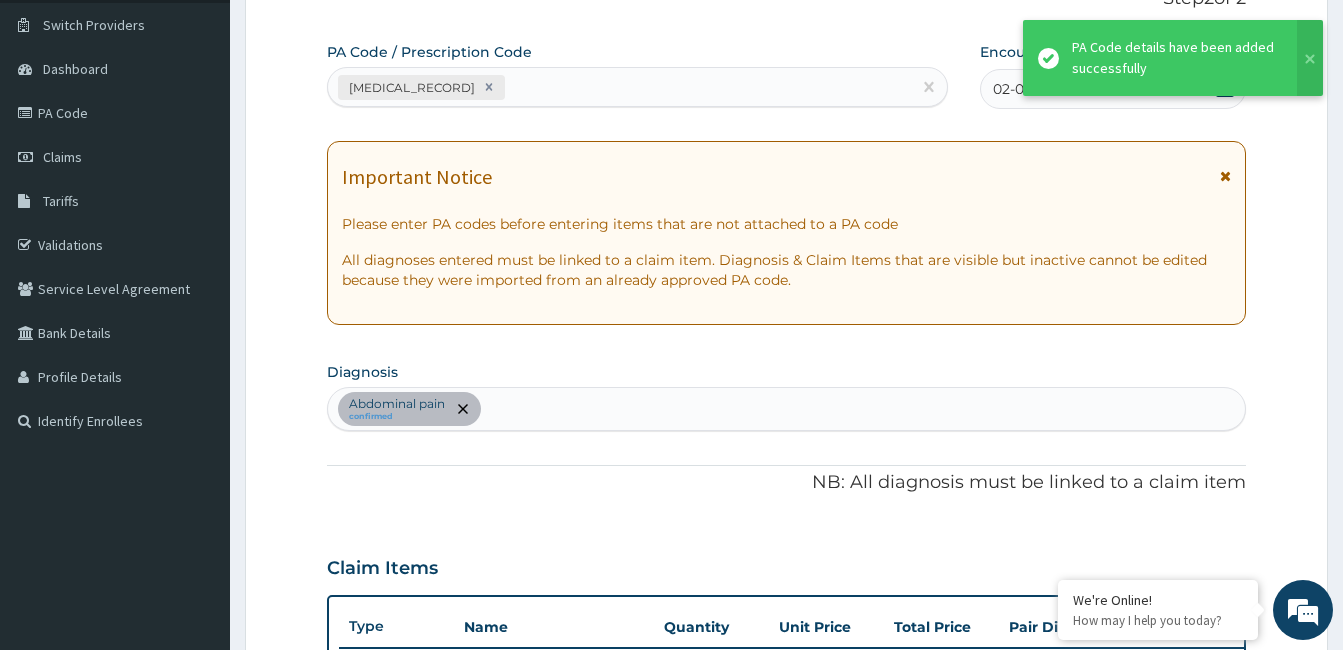 scroll, scrollTop: 714, scrollLeft: 0, axis: vertical 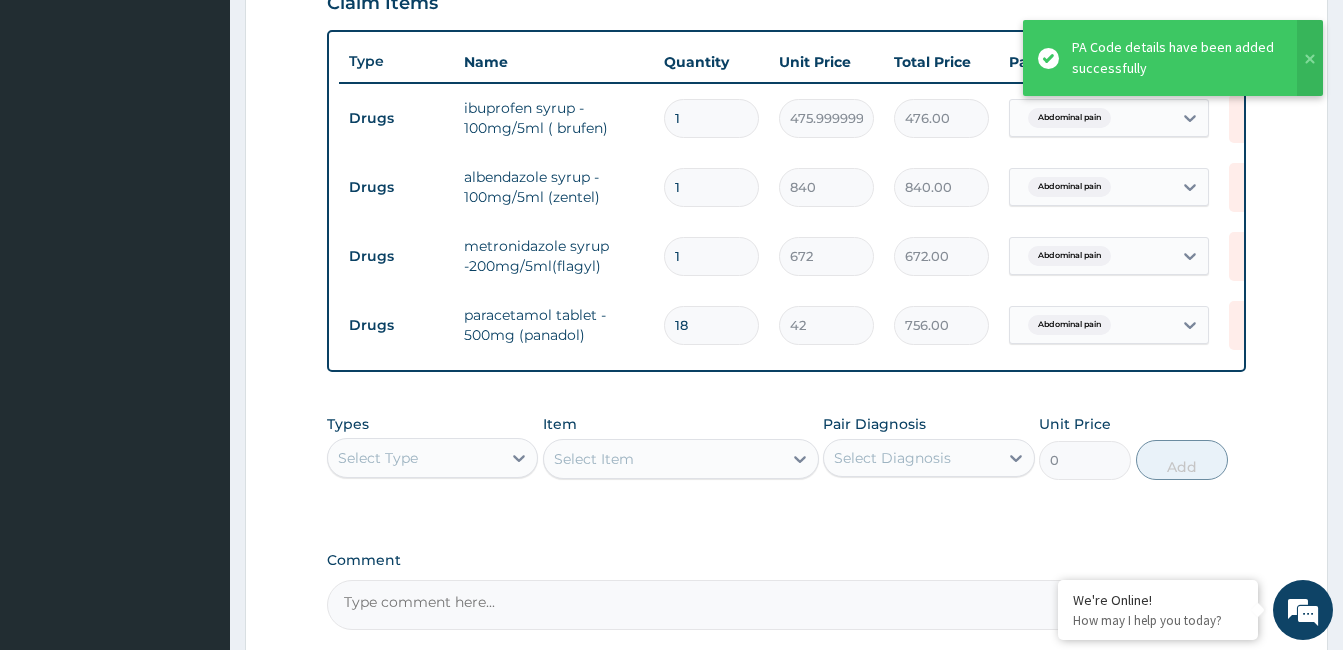 click on "Select Type" at bounding box center (414, 458) 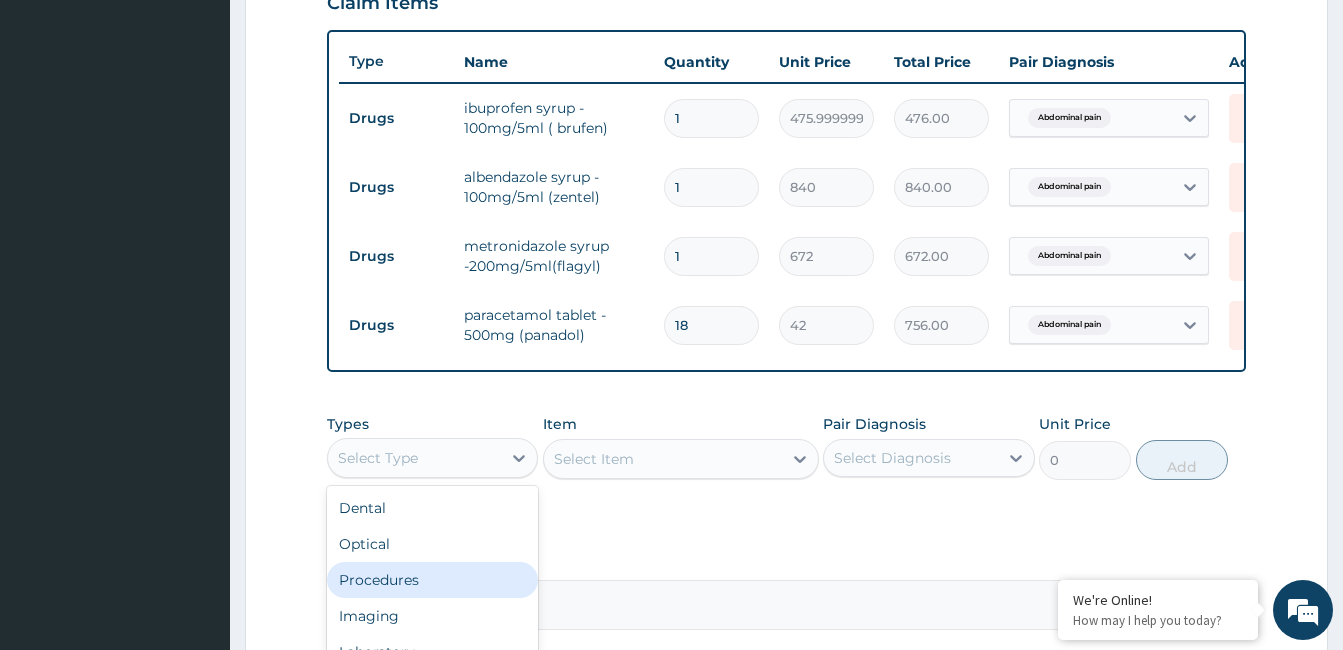 click on "Procedures" at bounding box center (432, 580) 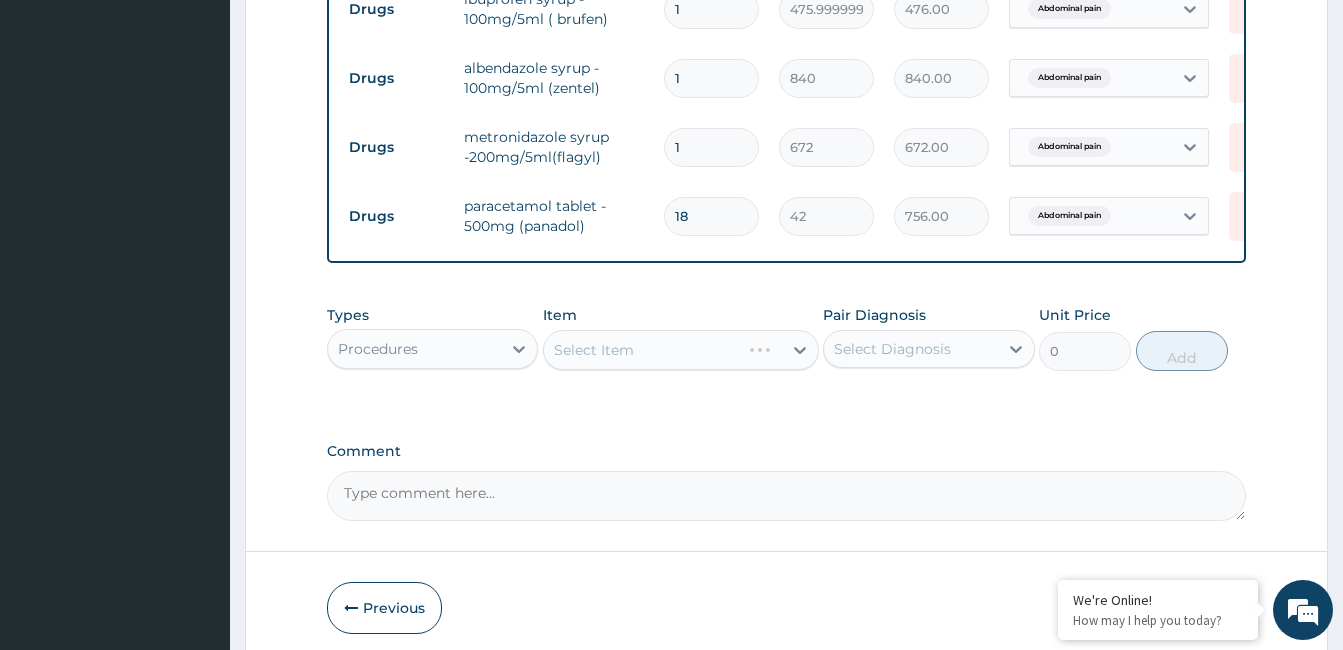 scroll, scrollTop: 896, scrollLeft: 0, axis: vertical 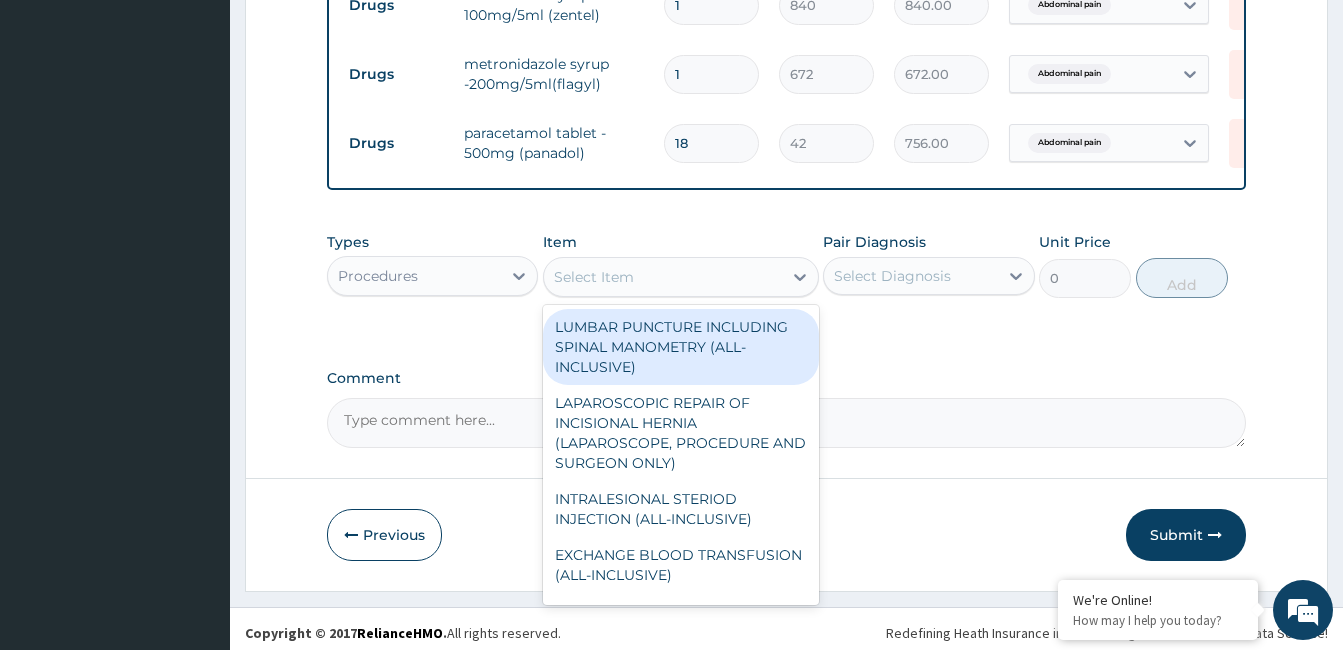 click on "Select Item" at bounding box center [663, 277] 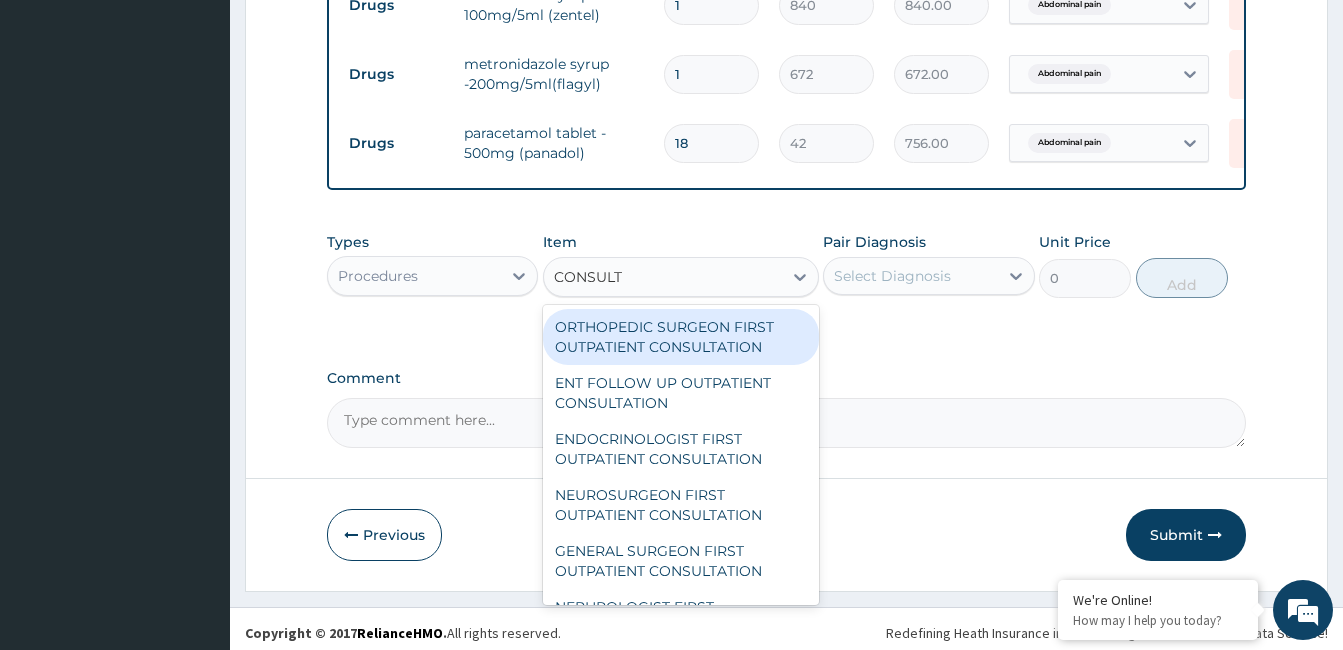 type on "CONSULTA" 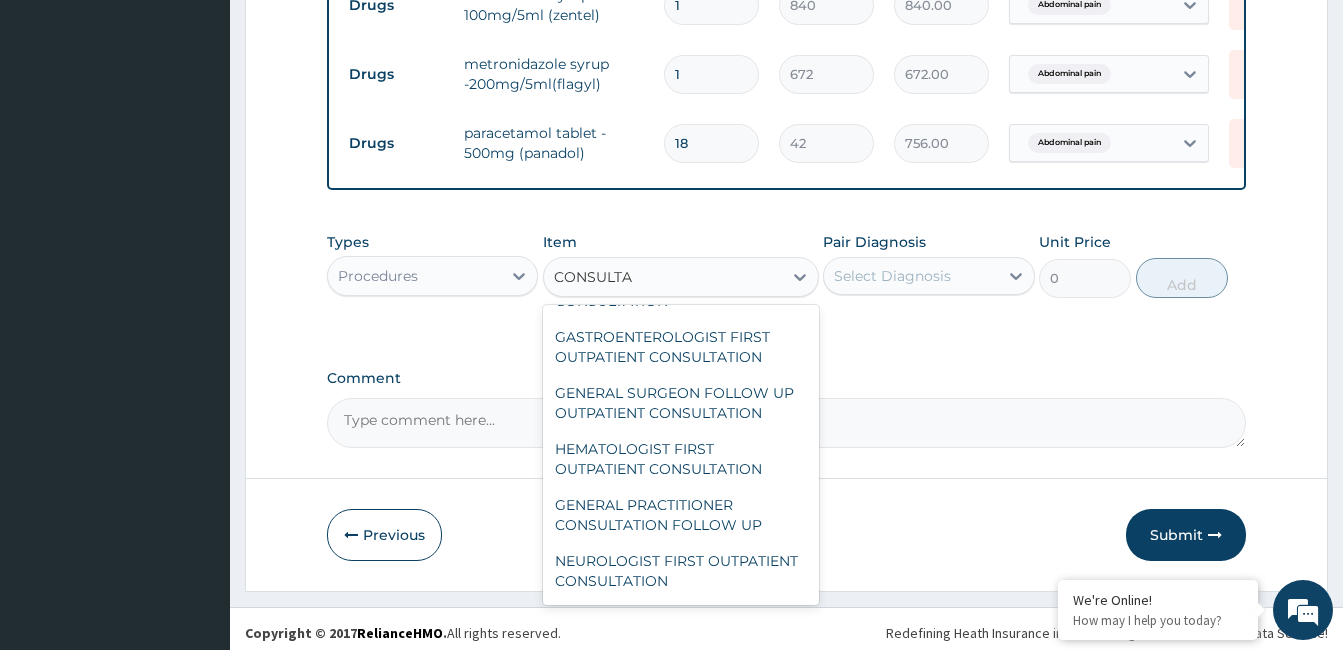 scroll, scrollTop: 900, scrollLeft: 0, axis: vertical 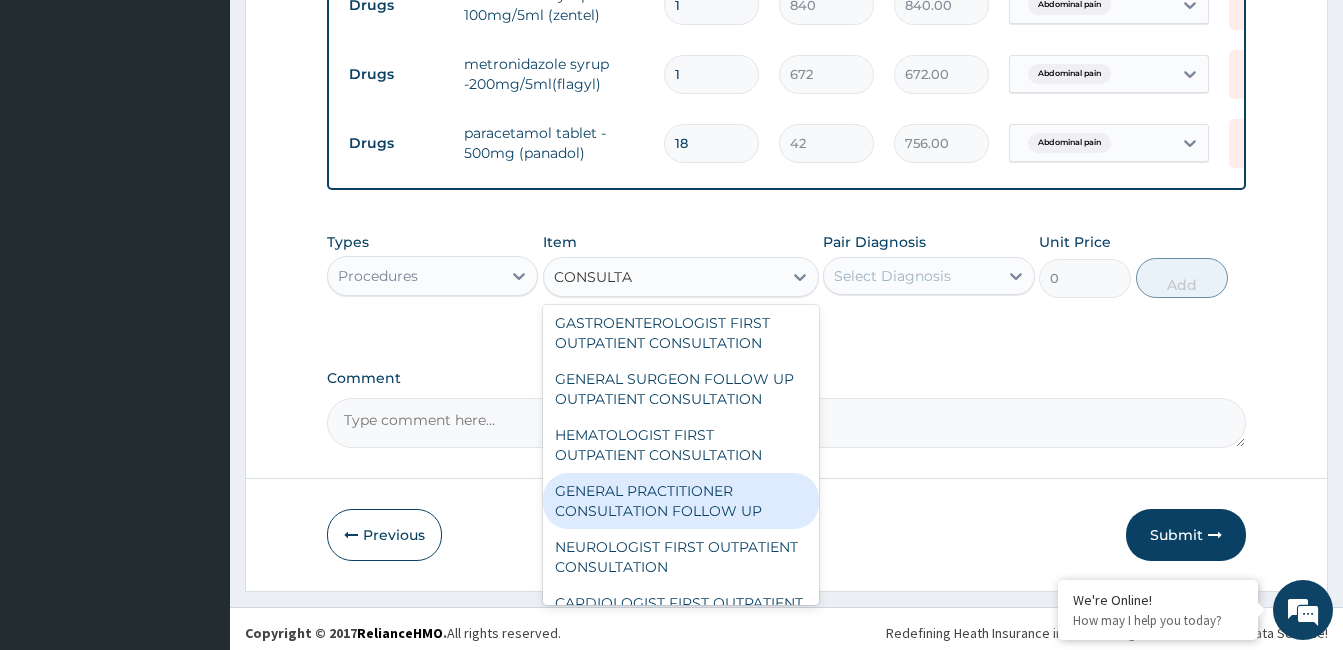 click on "GENERAL PRACTITIONER CONSULTATION FOLLOW UP" at bounding box center (681, 501) 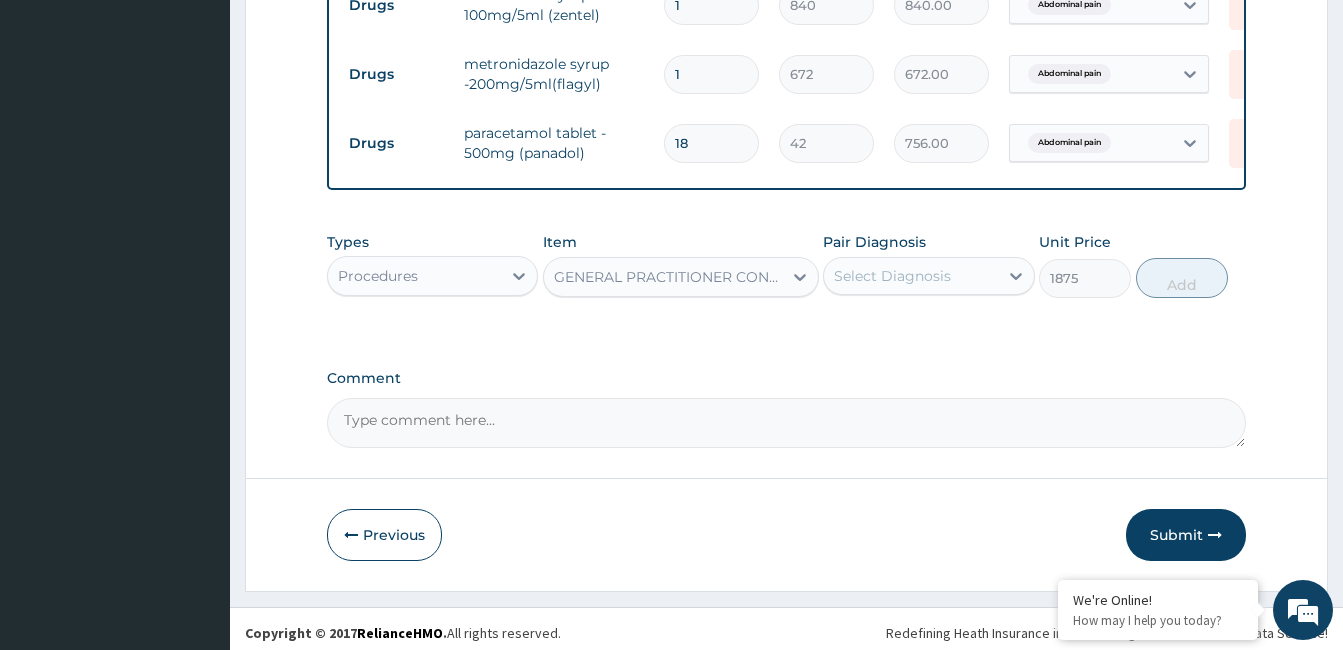 click on "Select Diagnosis" at bounding box center (892, 276) 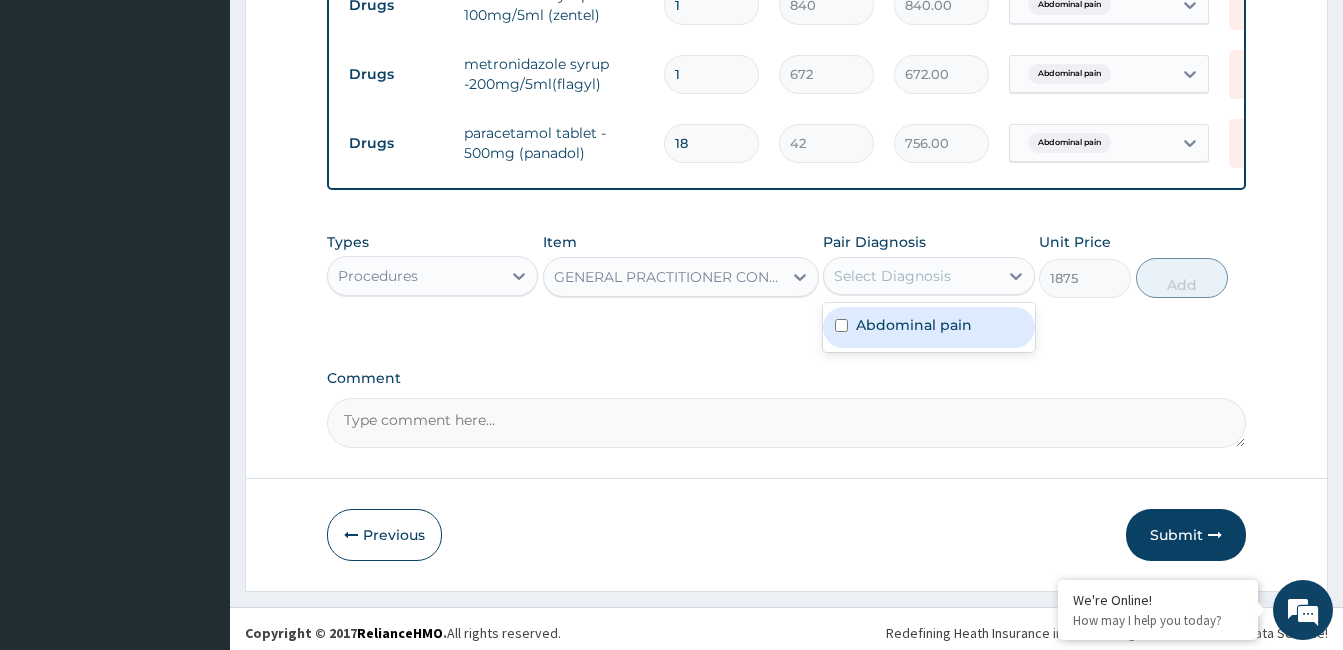 click on "Abdominal pain" at bounding box center [914, 325] 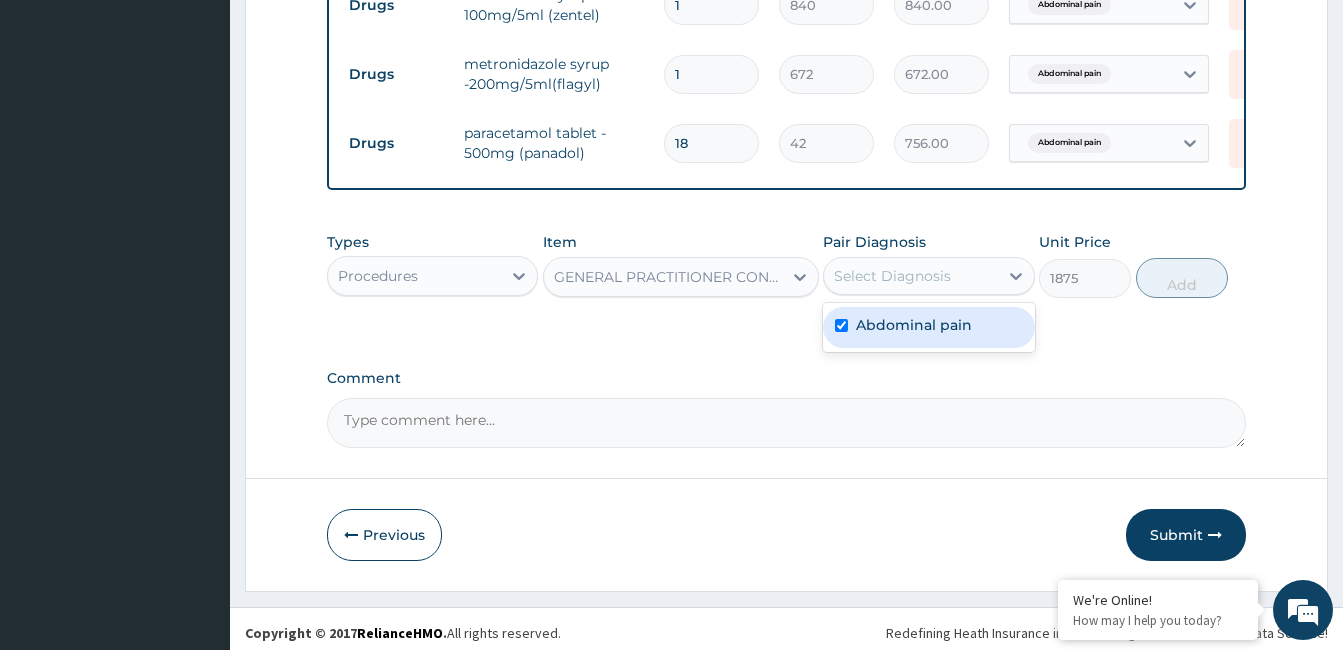 checkbox on "true" 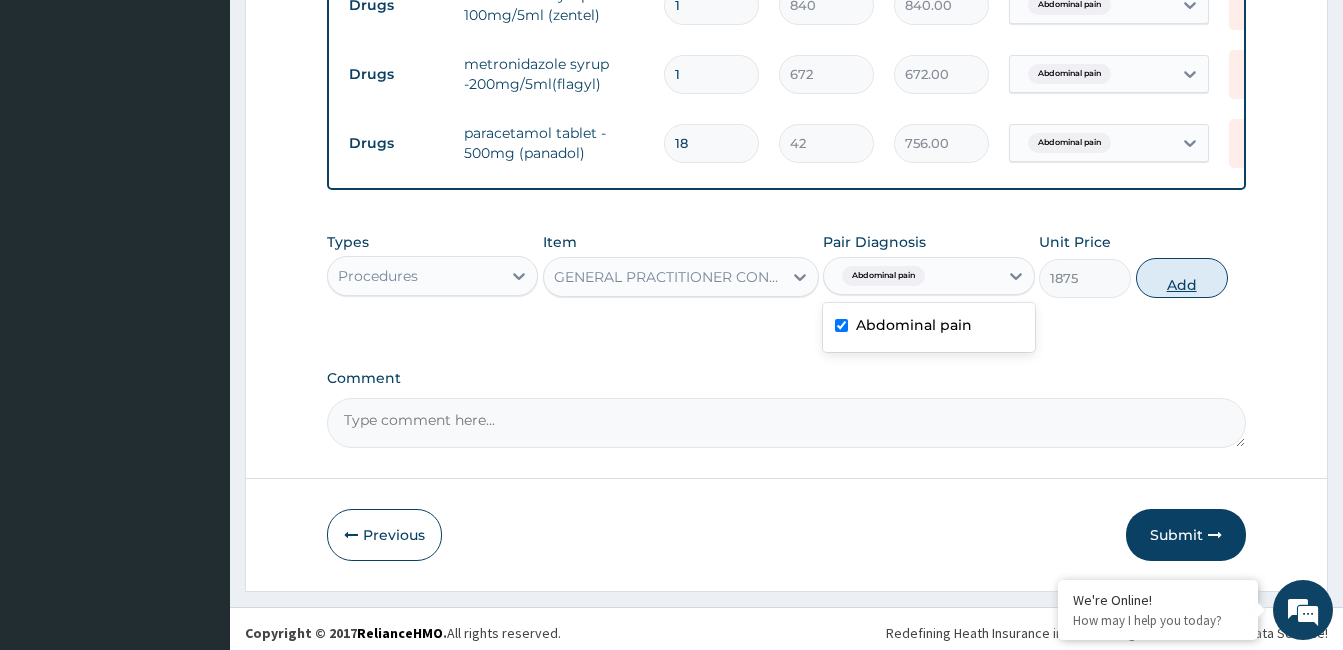 click on "Add" at bounding box center (1182, 278) 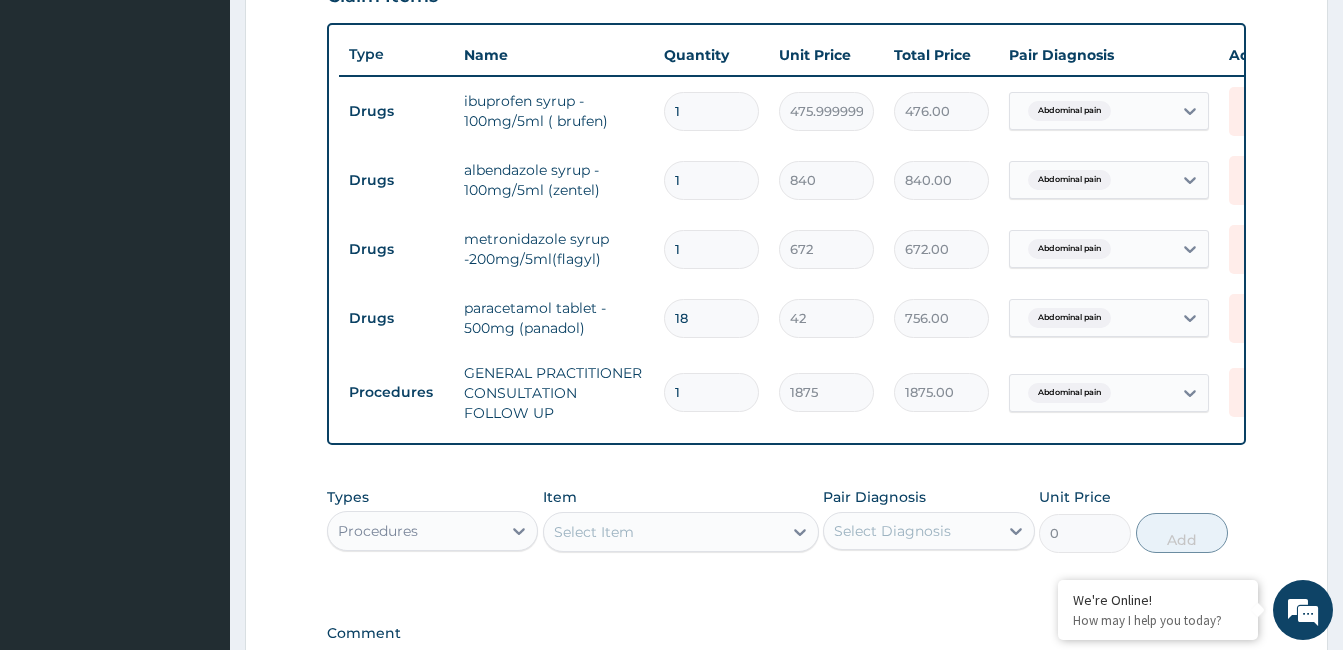 scroll, scrollTop: 718, scrollLeft: 0, axis: vertical 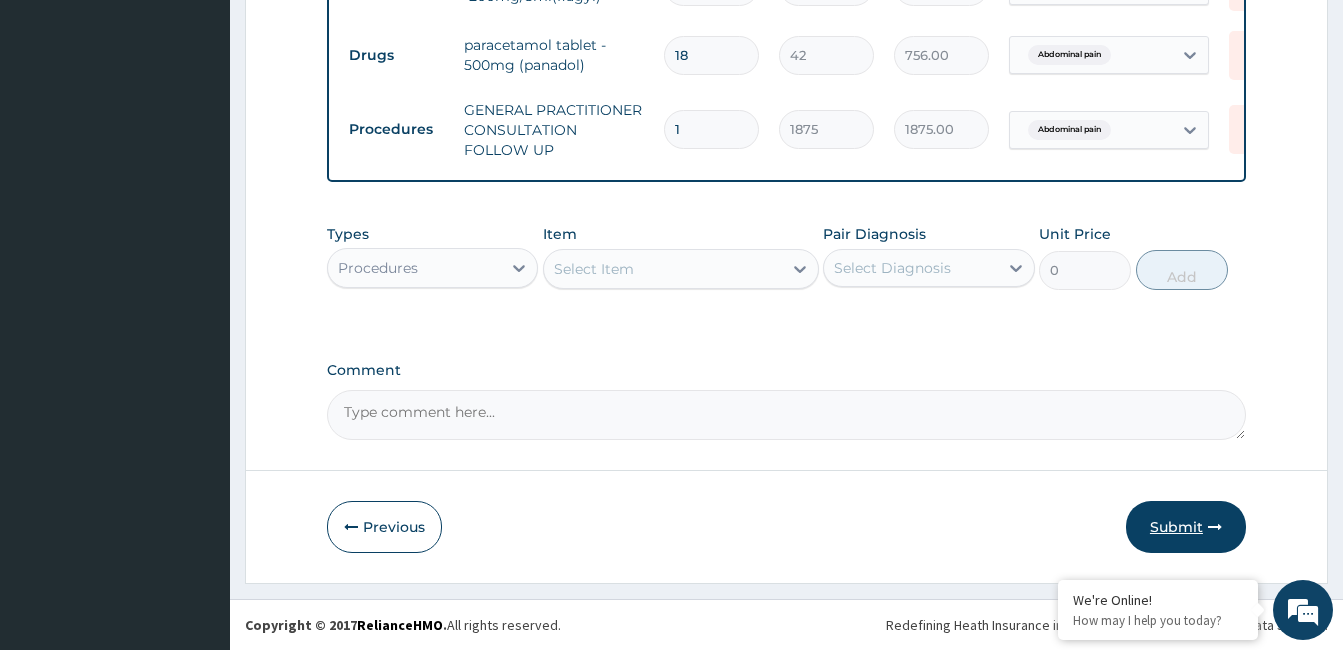 click on "Submit" at bounding box center (1186, 527) 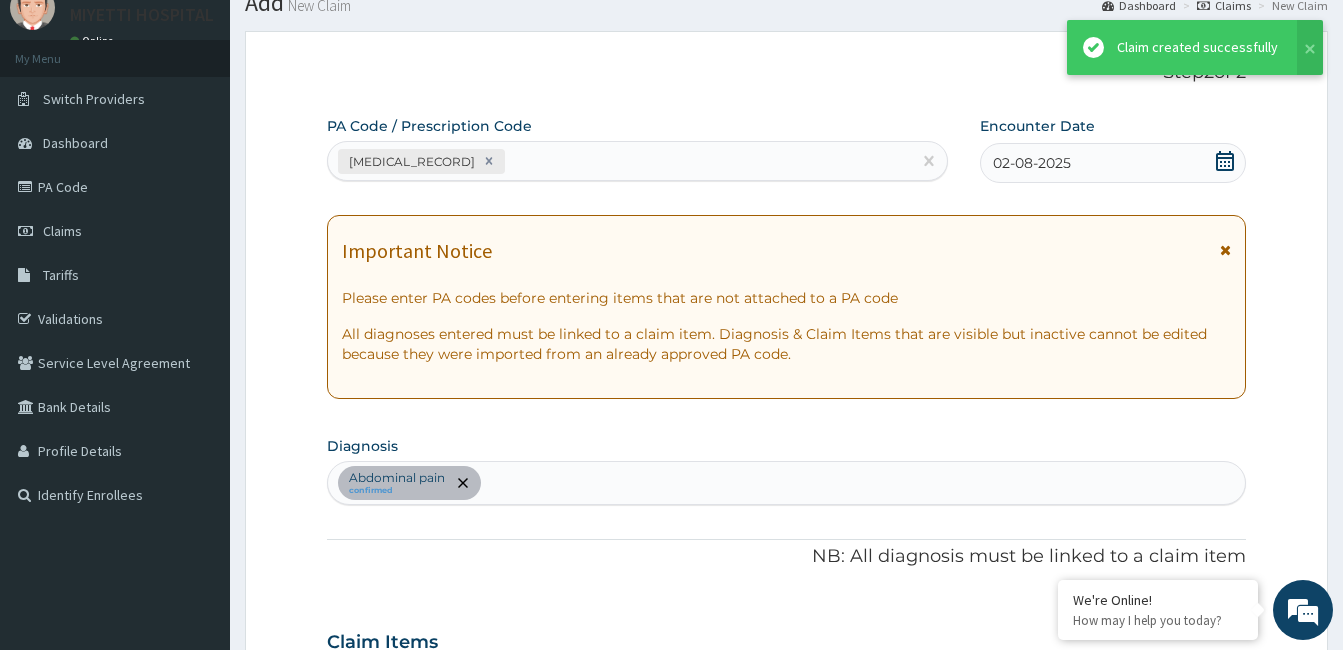 scroll, scrollTop: 999, scrollLeft: 0, axis: vertical 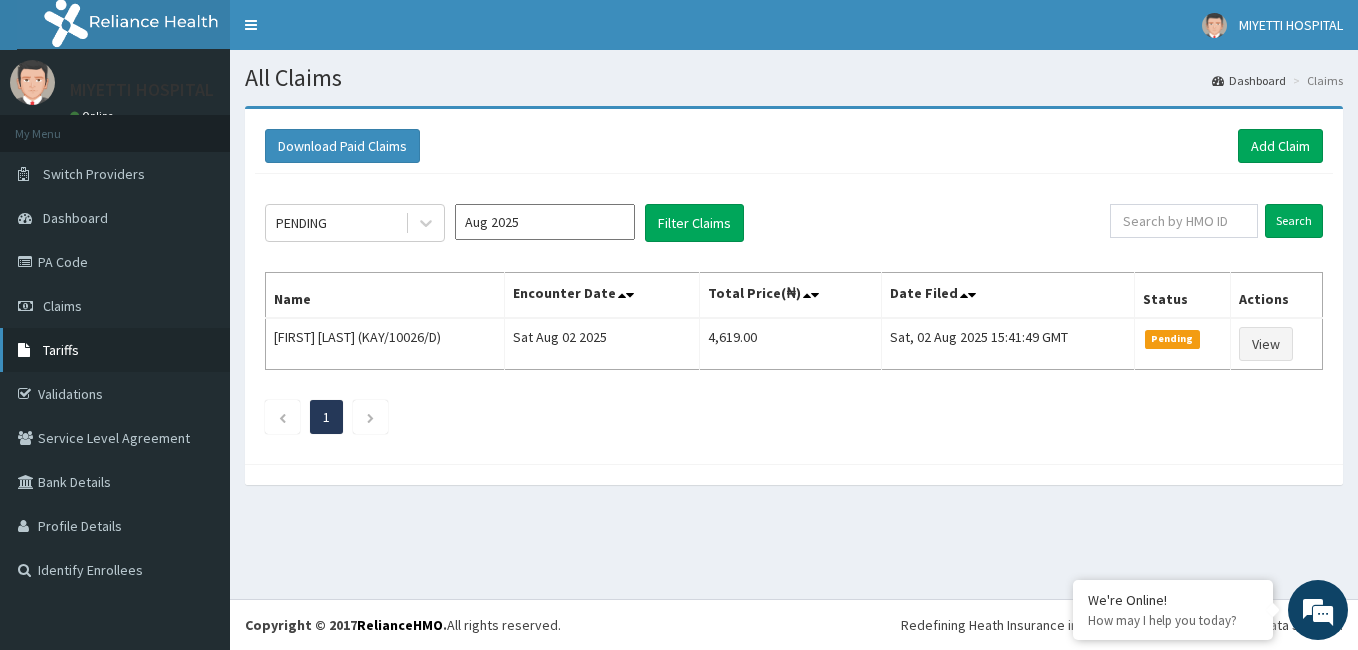 click on "Tariffs" at bounding box center [61, 350] 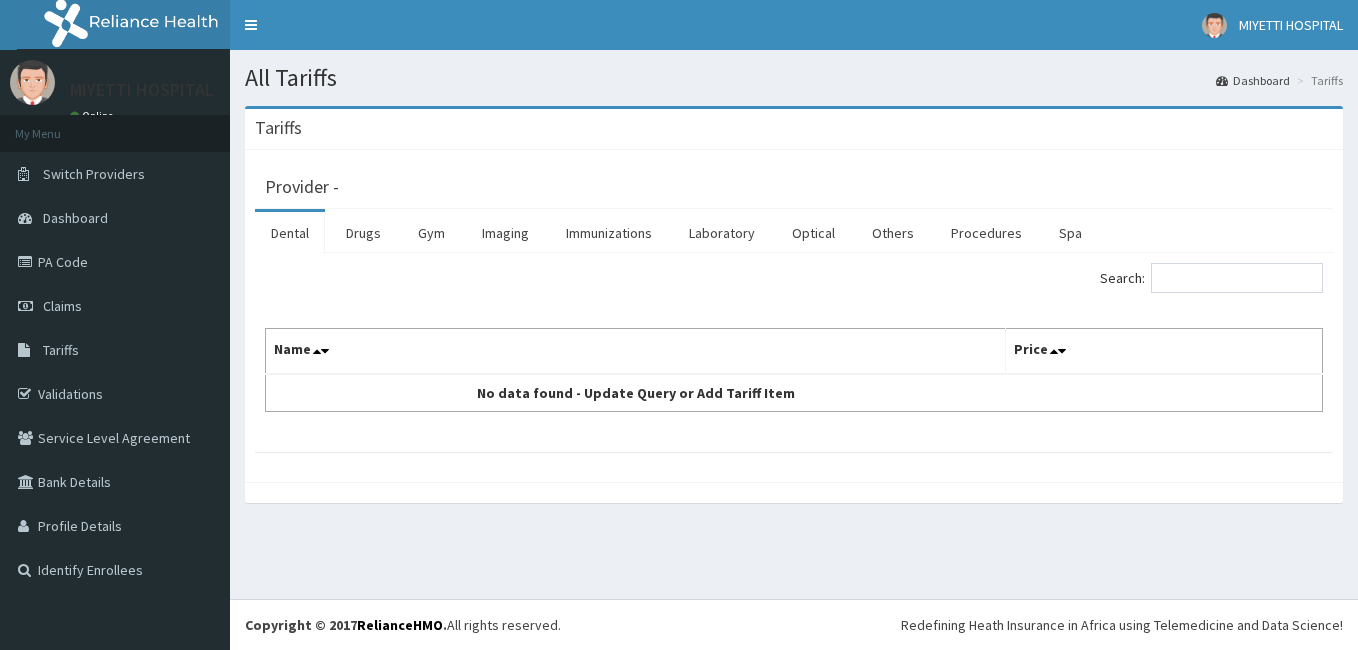 scroll, scrollTop: 0, scrollLeft: 0, axis: both 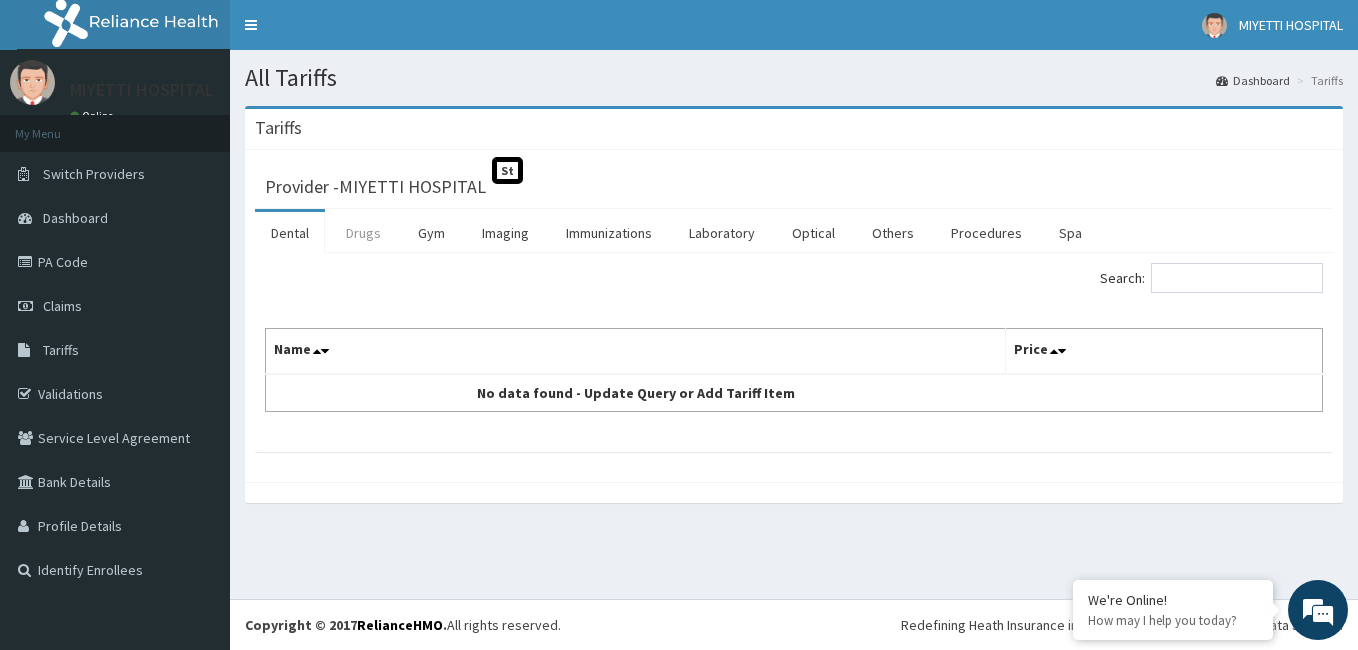 click on "Drugs" at bounding box center [363, 233] 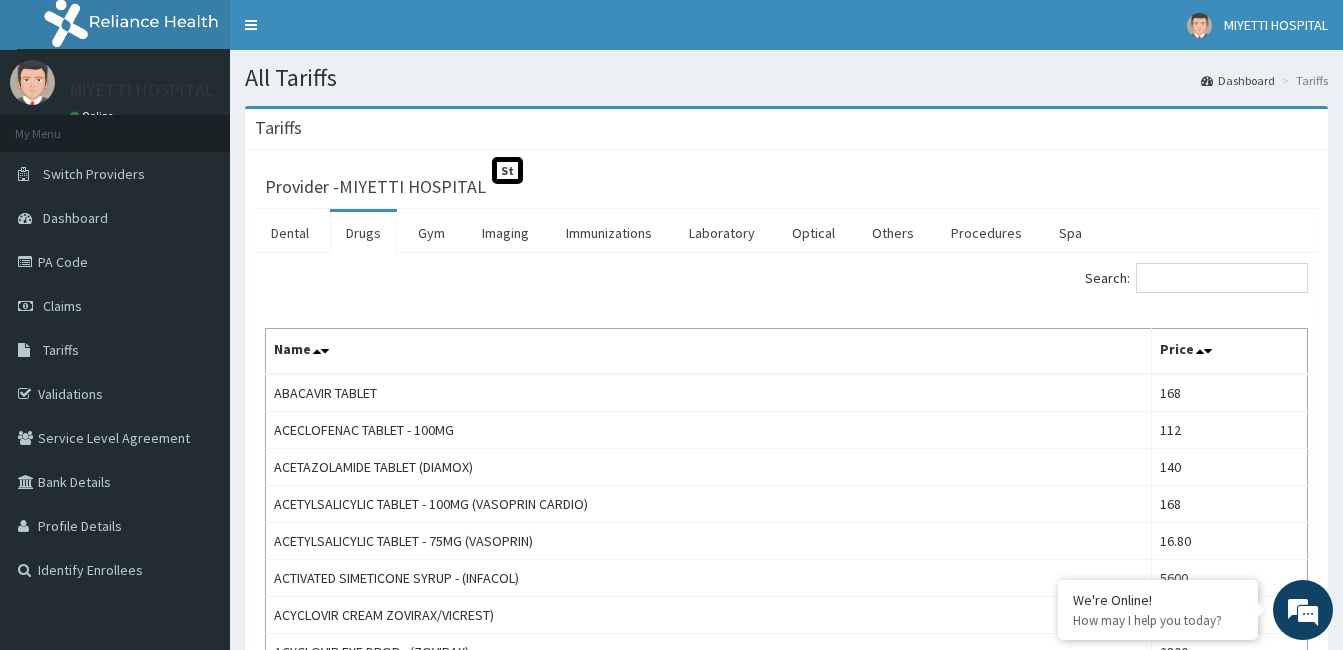 scroll, scrollTop: 0, scrollLeft: 0, axis: both 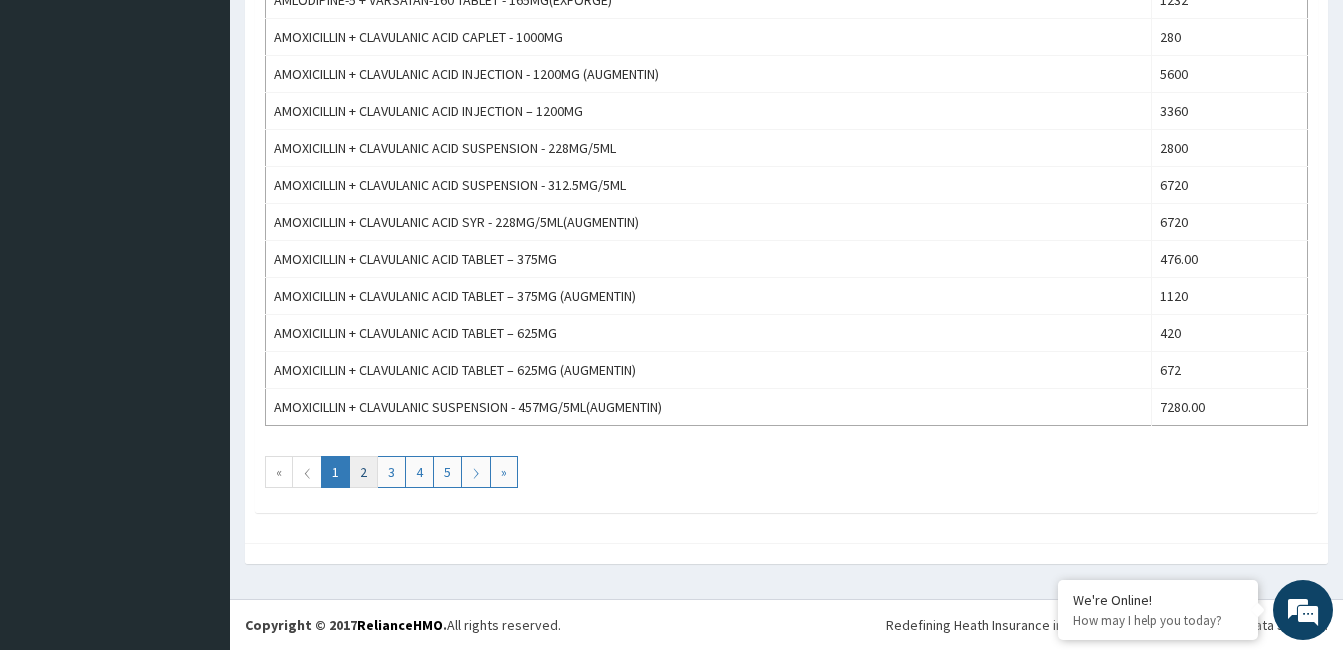 click on "2" at bounding box center [363, 472] 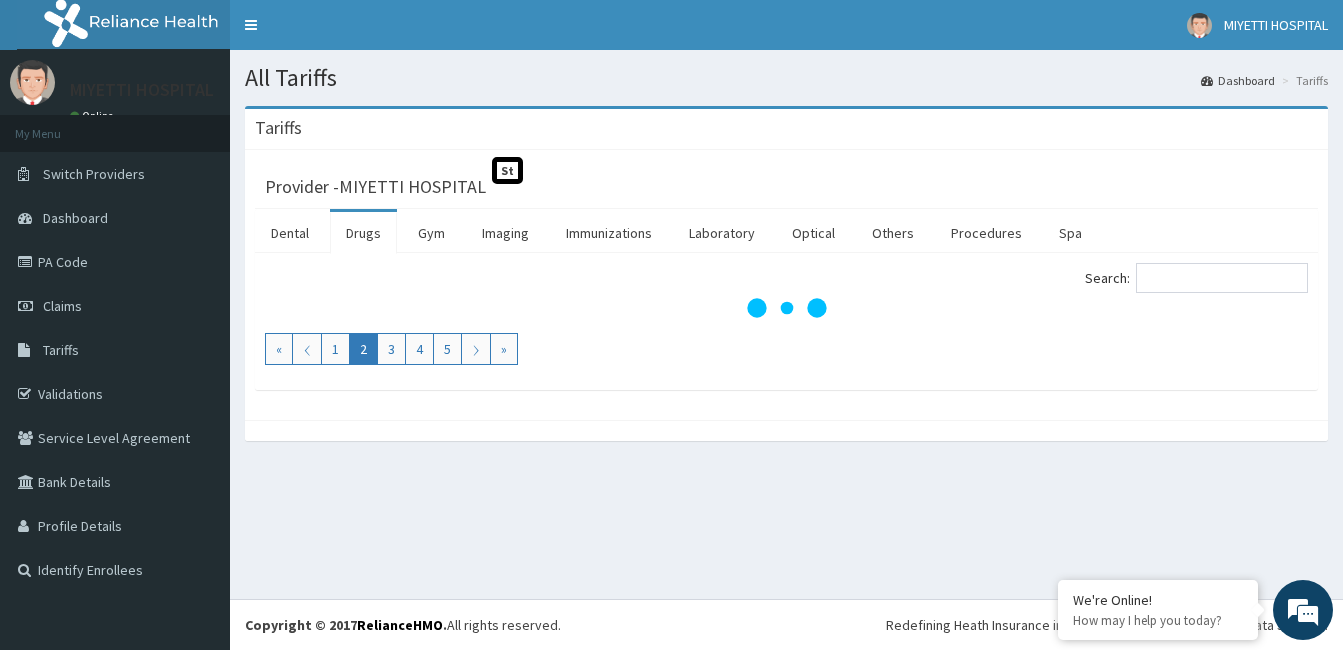 scroll, scrollTop: 0, scrollLeft: 0, axis: both 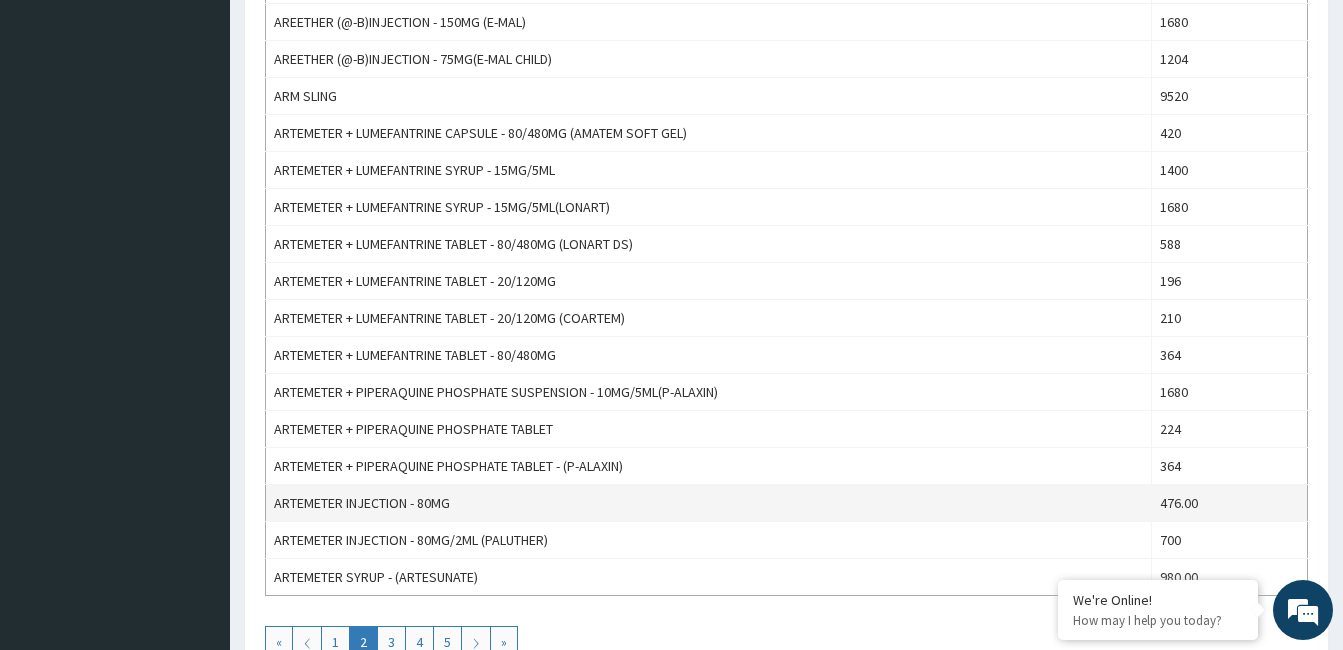 click on "476.00" at bounding box center (1230, 503) 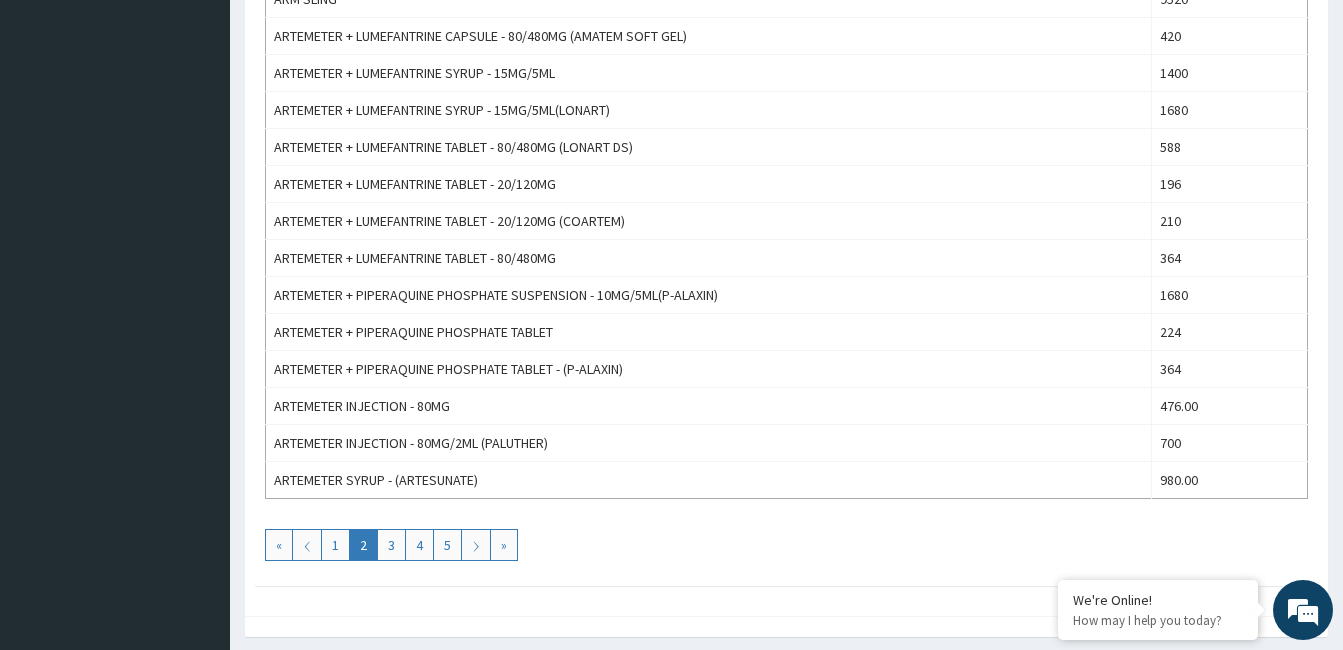 scroll, scrollTop: 1738, scrollLeft: 0, axis: vertical 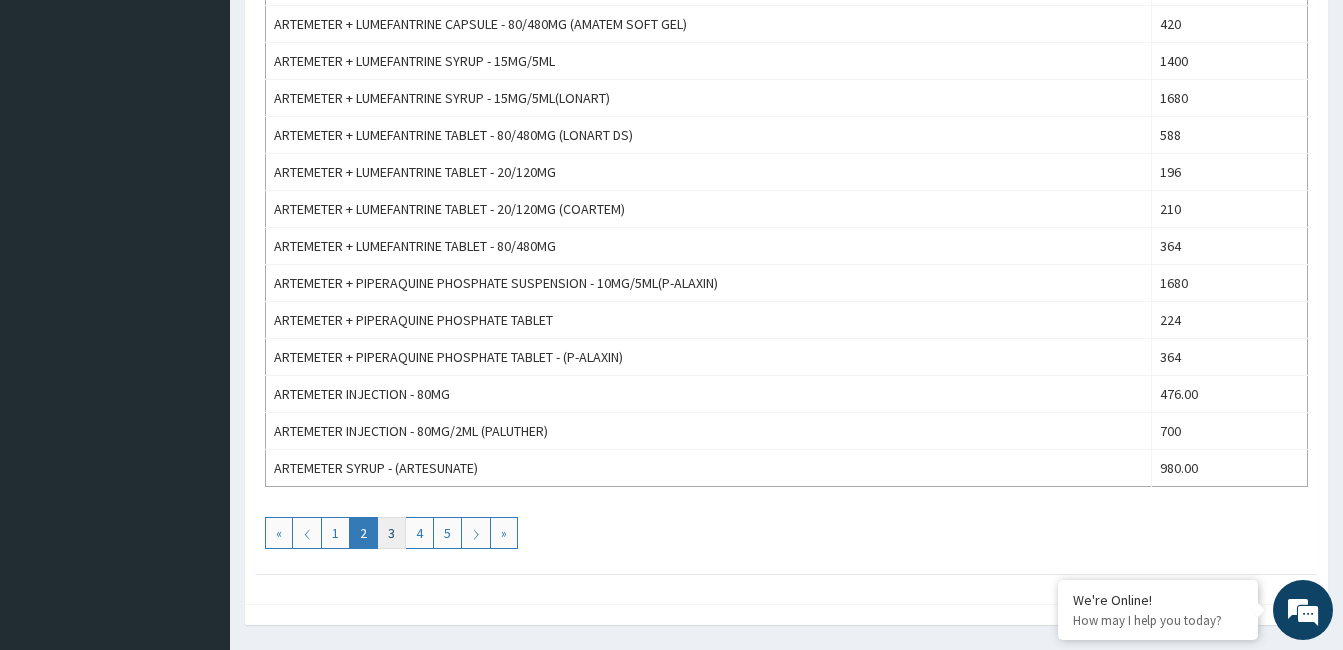 click on "3" at bounding box center [391, 533] 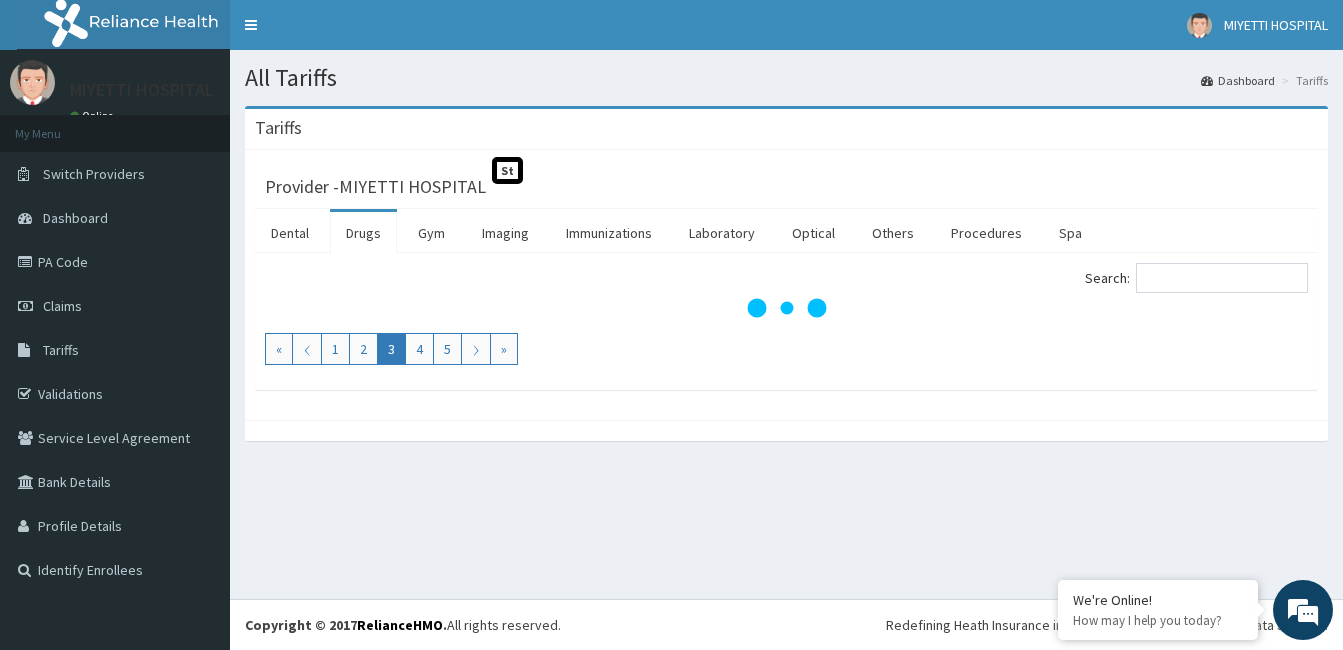scroll, scrollTop: 0, scrollLeft: 0, axis: both 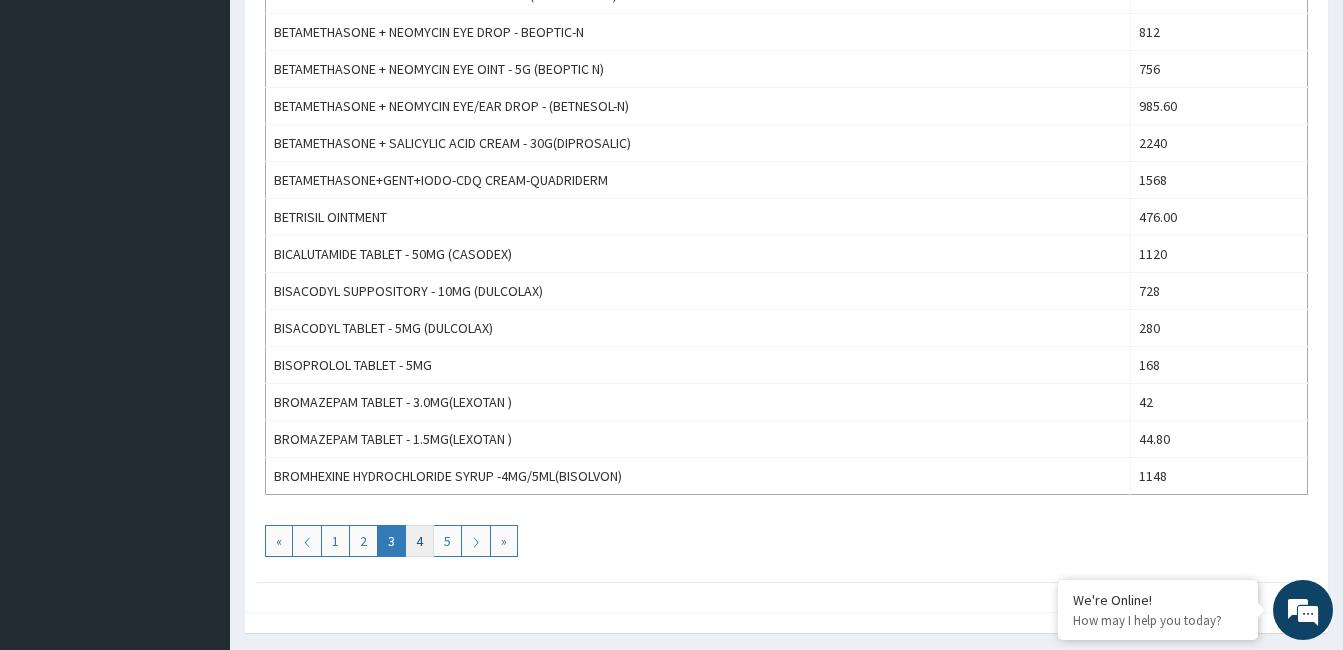 click on "4" at bounding box center [419, 541] 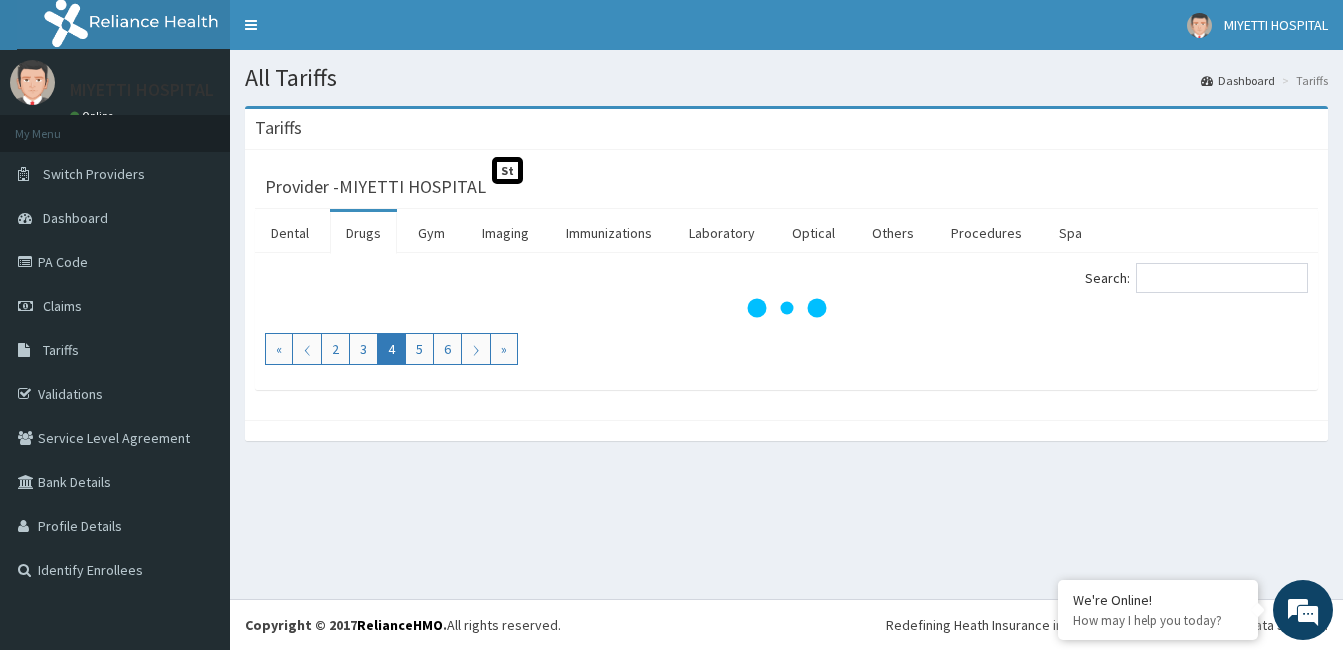 scroll, scrollTop: 0, scrollLeft: 0, axis: both 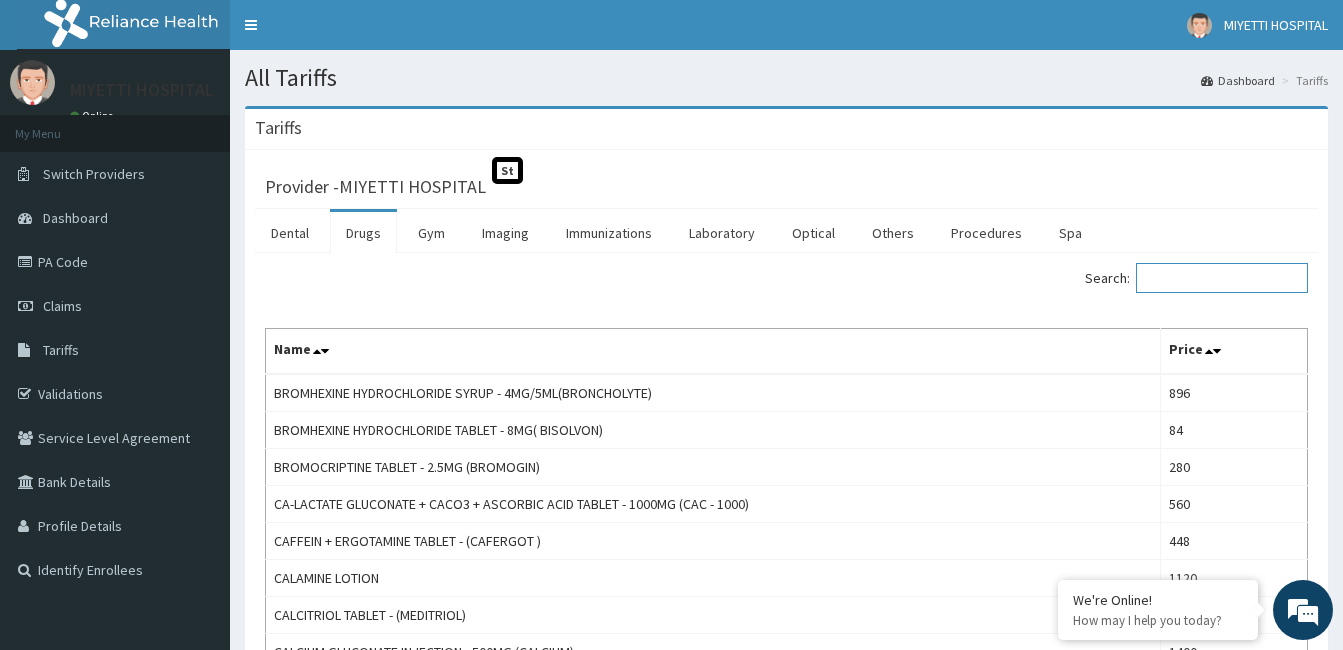 click on "Search:" at bounding box center (1222, 278) 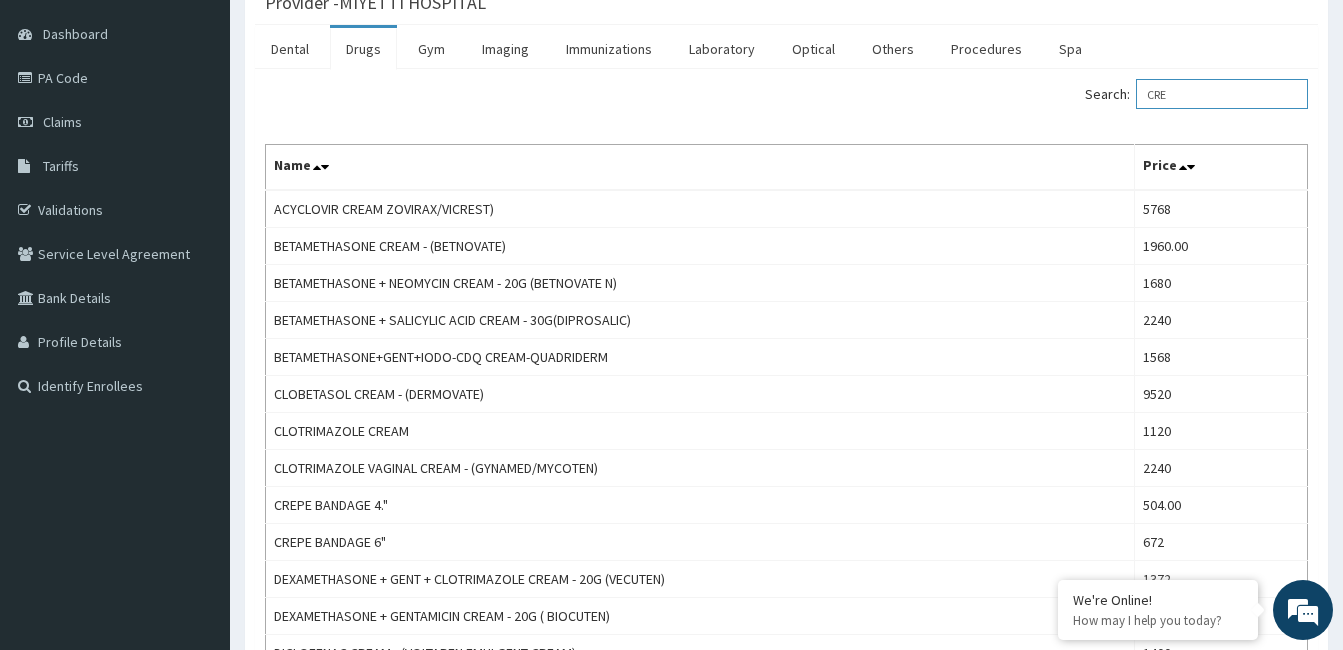 scroll, scrollTop: 188, scrollLeft: 0, axis: vertical 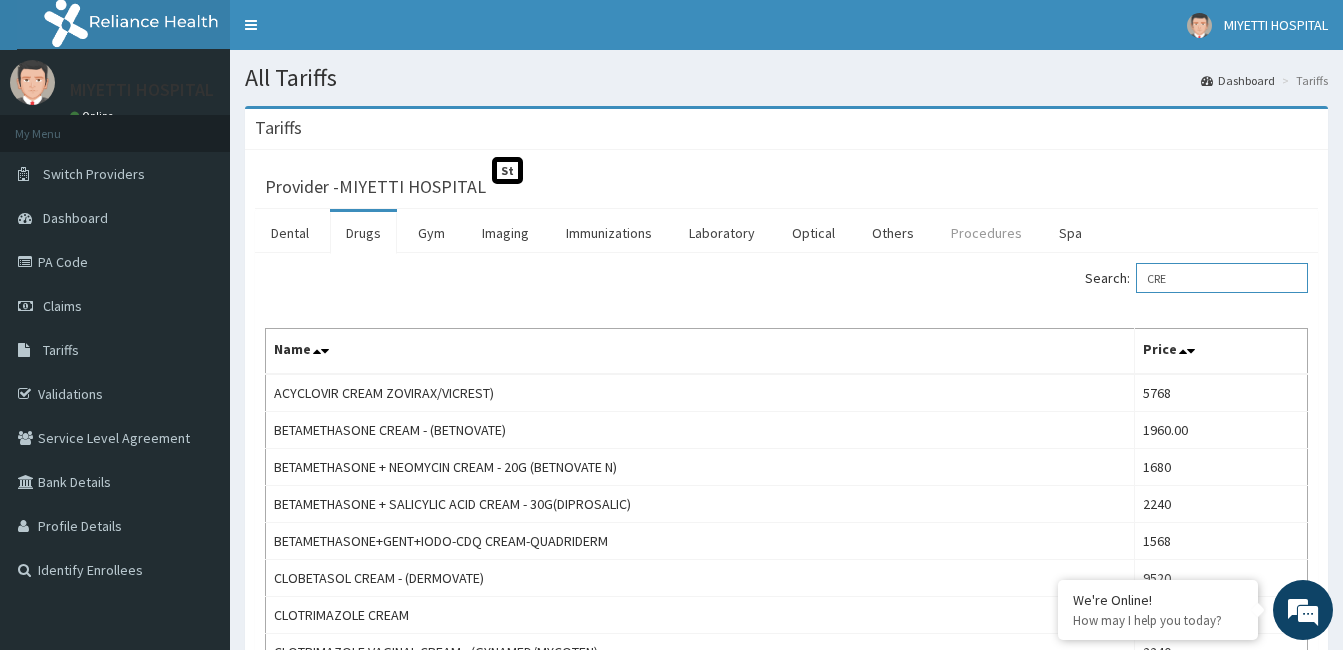 type on "CRE" 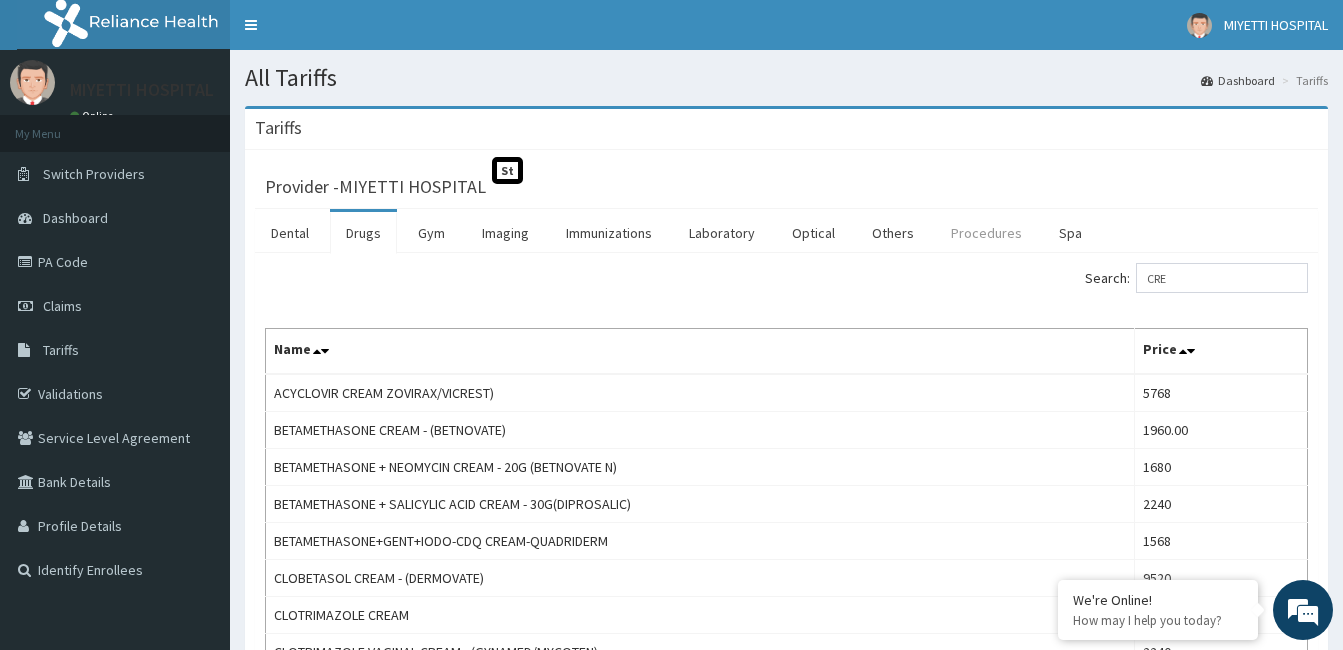 click on "Procedures" at bounding box center [986, 233] 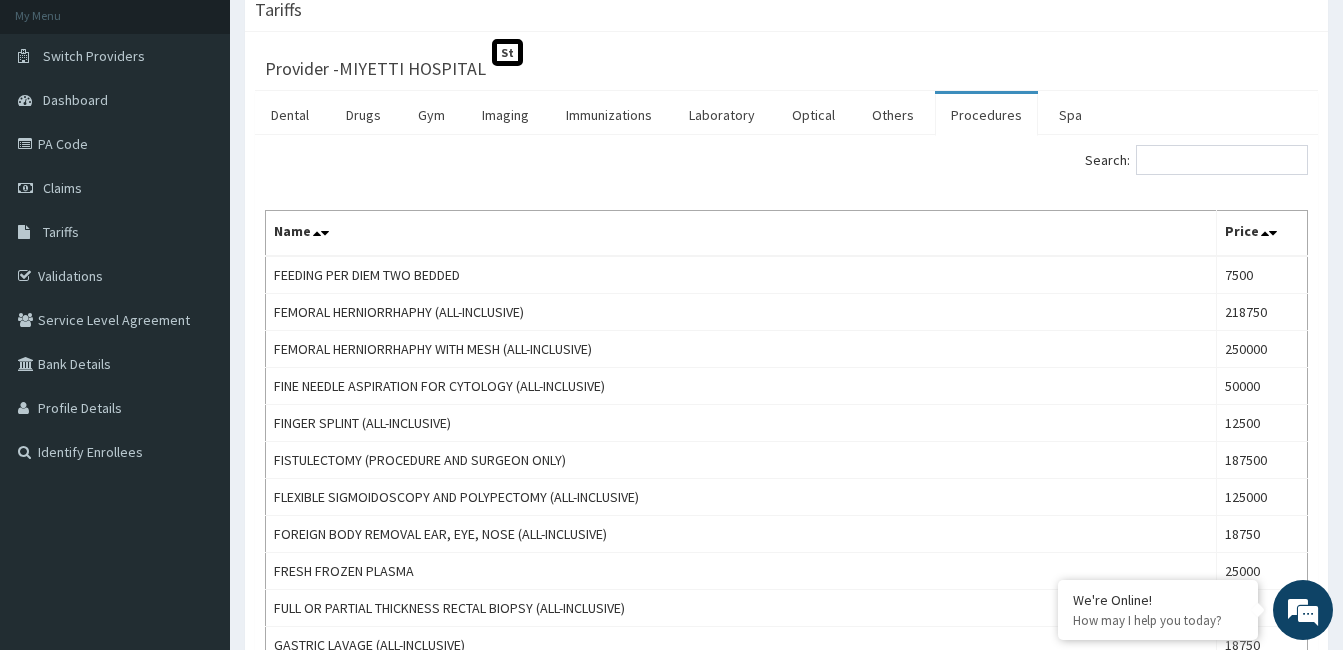 scroll, scrollTop: 0, scrollLeft: 0, axis: both 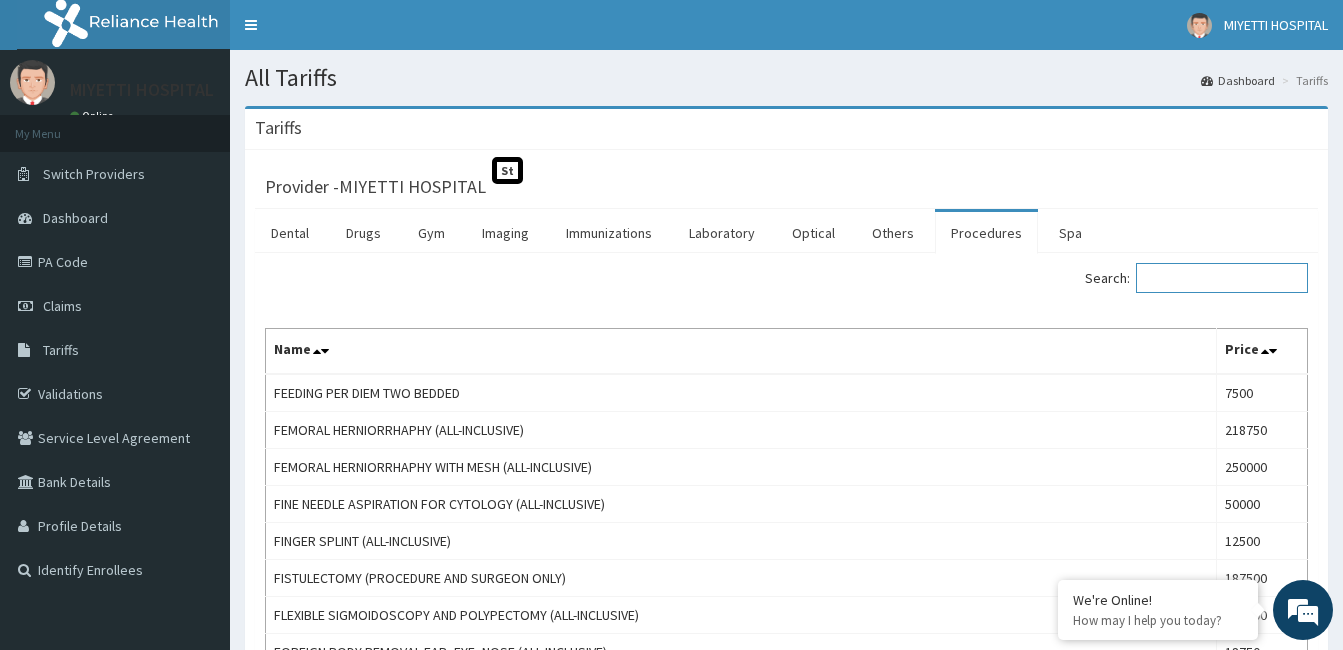 click on "Search:" at bounding box center (1222, 278) 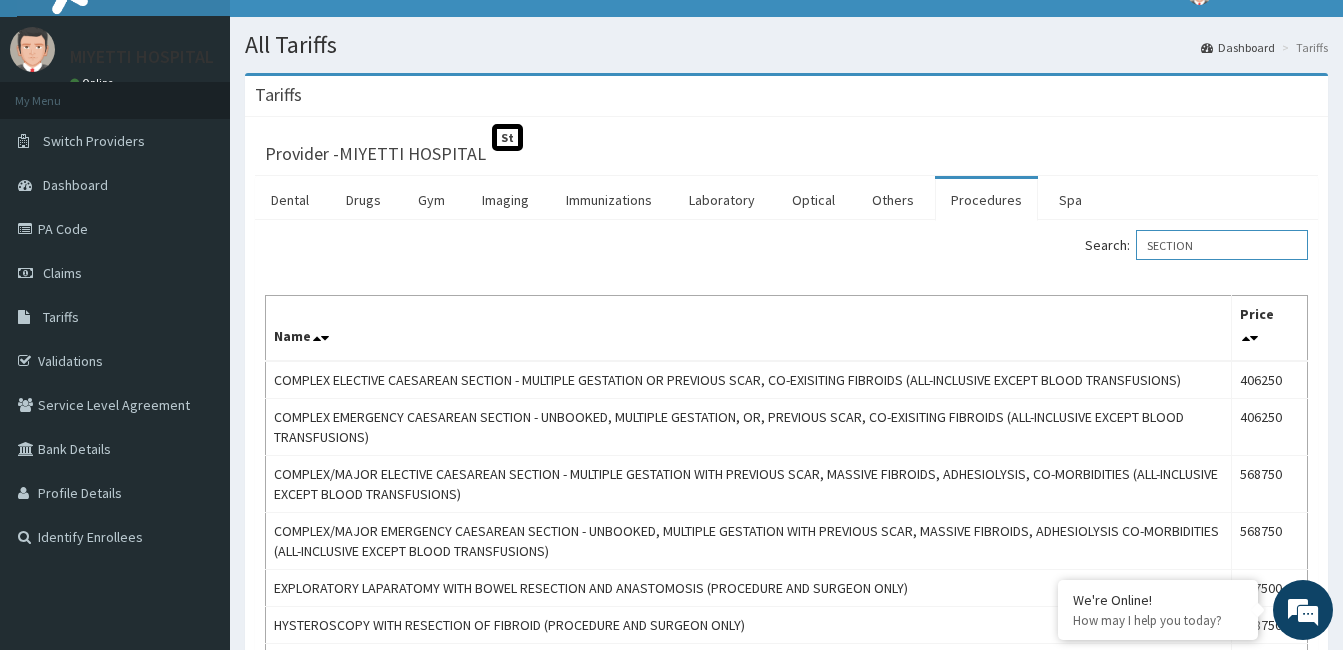 scroll, scrollTop: 37, scrollLeft: 0, axis: vertical 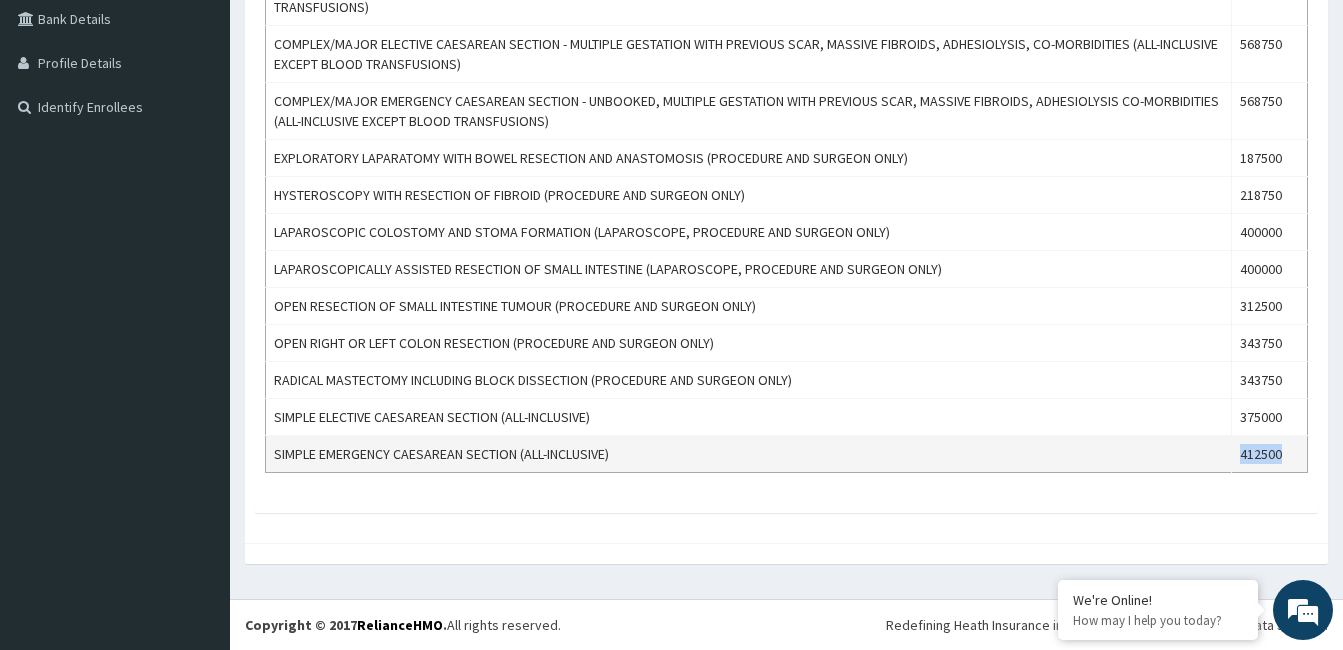 drag, startPoint x: 1292, startPoint y: 450, endPoint x: 1239, endPoint y: 454, distance: 53.15073 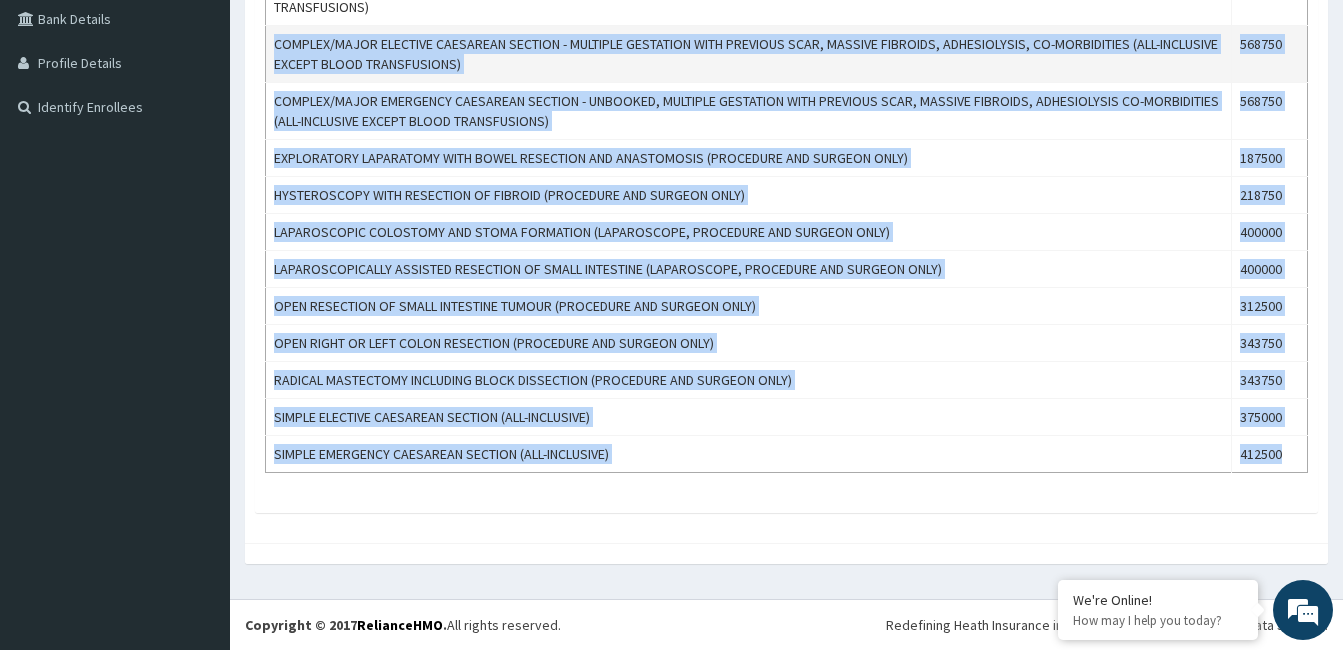 drag, startPoint x: 1282, startPoint y: 455, endPoint x: 270, endPoint y: 42, distance: 1093.0293 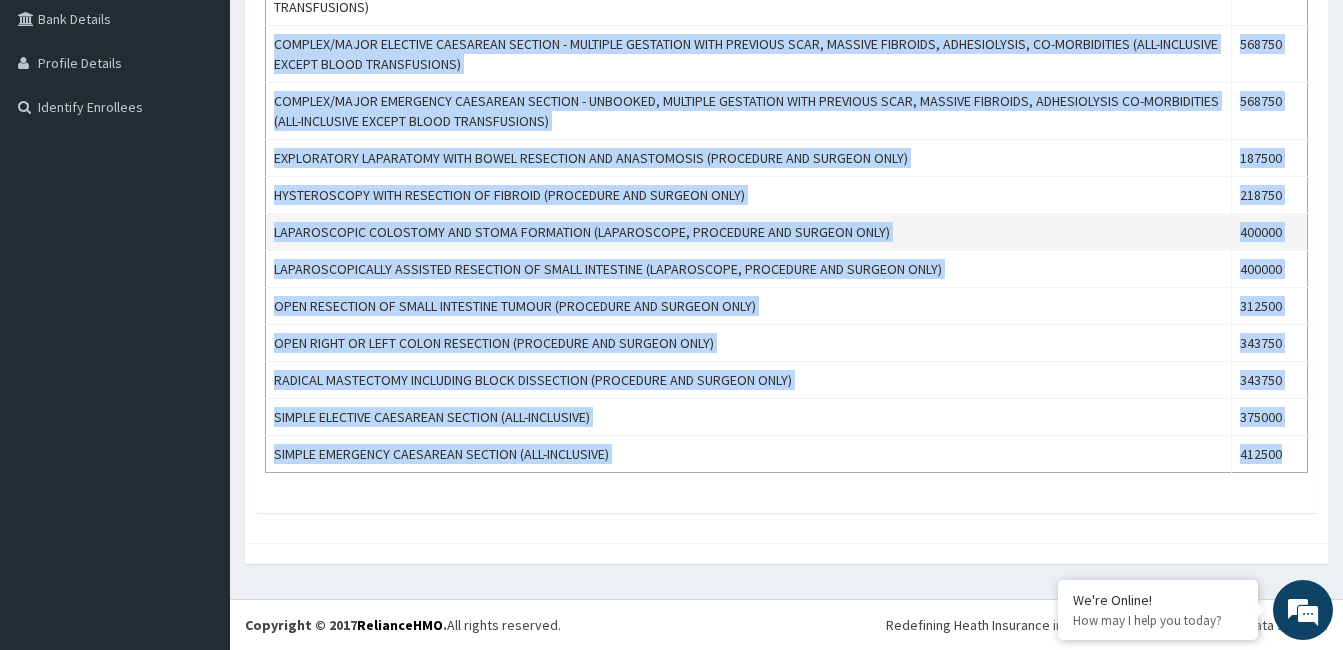 drag, startPoint x: 270, startPoint y: 42, endPoint x: 380, endPoint y: 215, distance: 205.00975 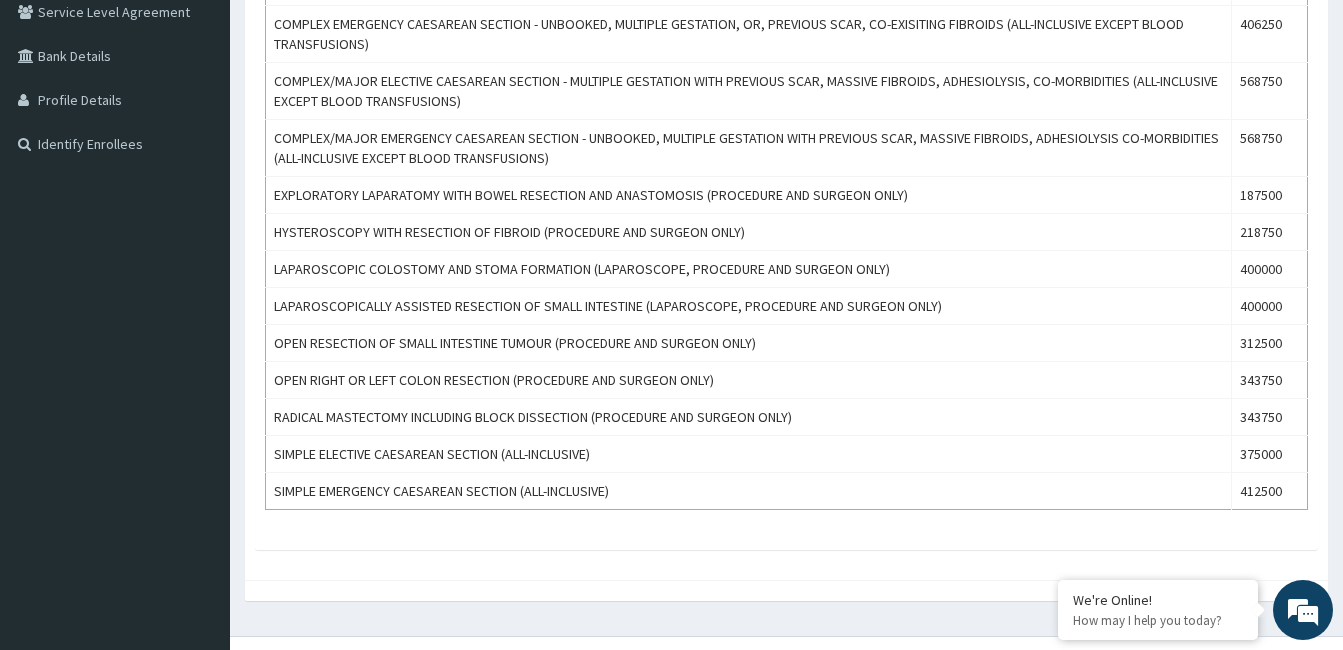 scroll, scrollTop: 421, scrollLeft: 0, axis: vertical 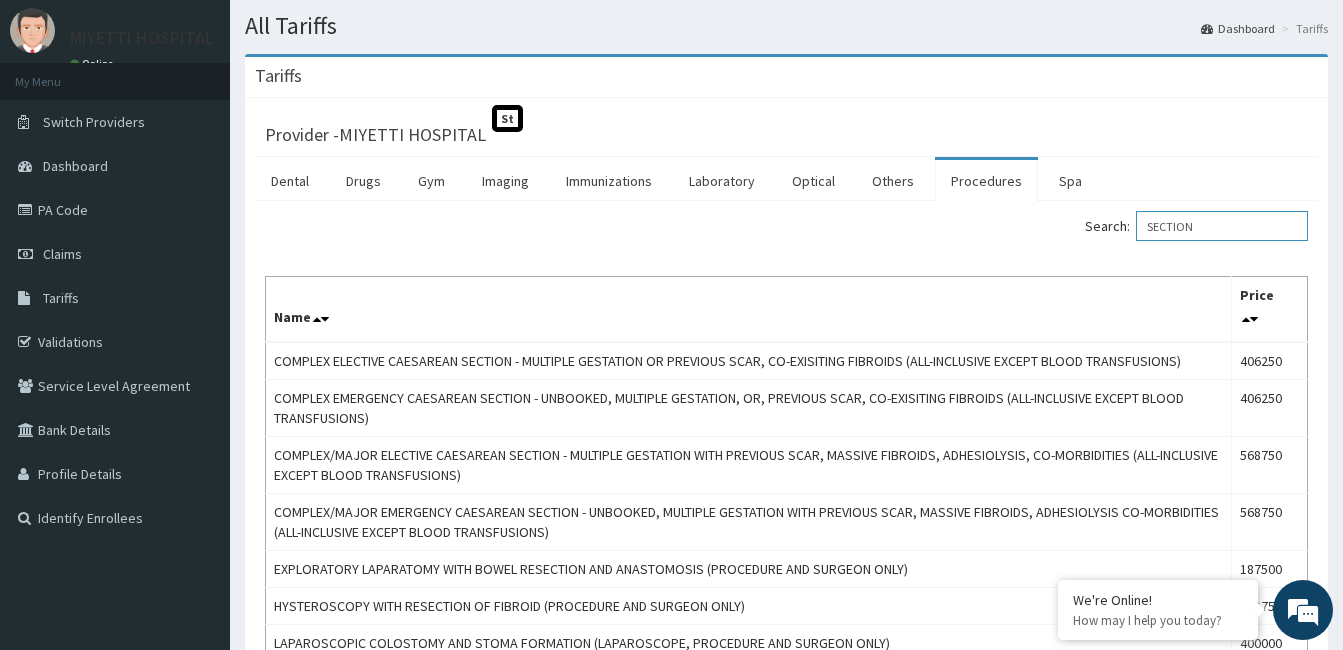 drag, startPoint x: 1242, startPoint y: 229, endPoint x: 1126, endPoint y: 225, distance: 116.06895 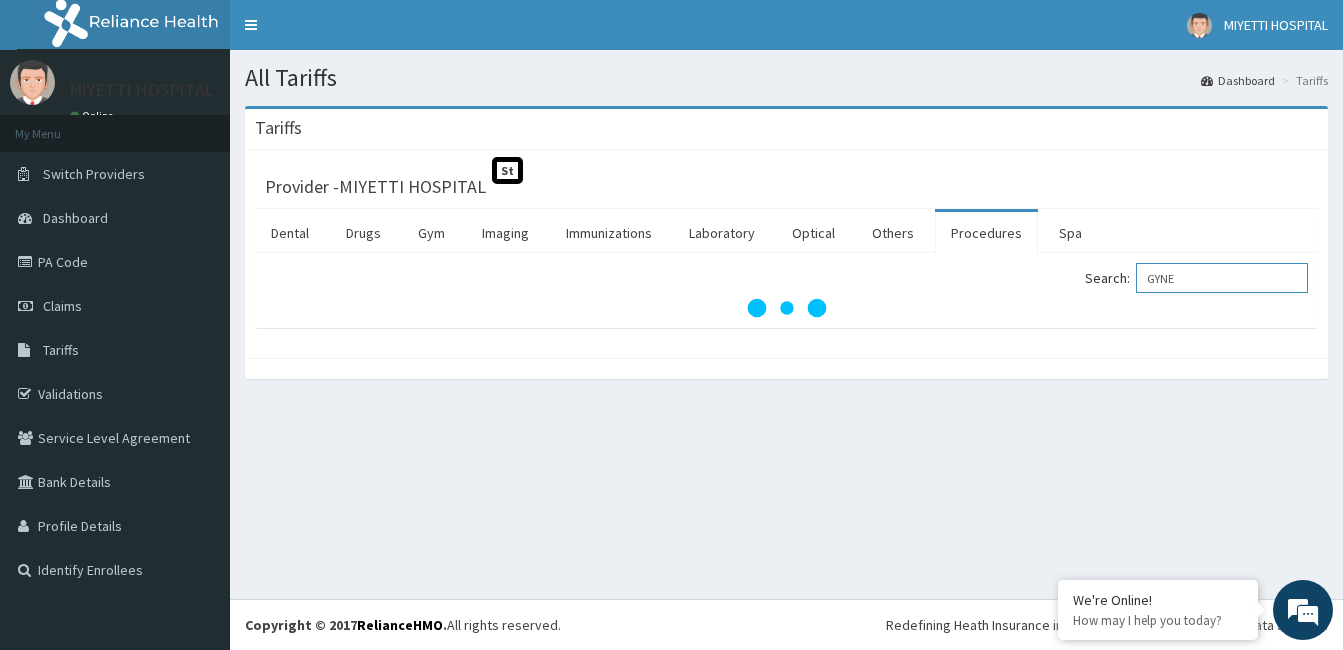scroll, scrollTop: 0, scrollLeft: 0, axis: both 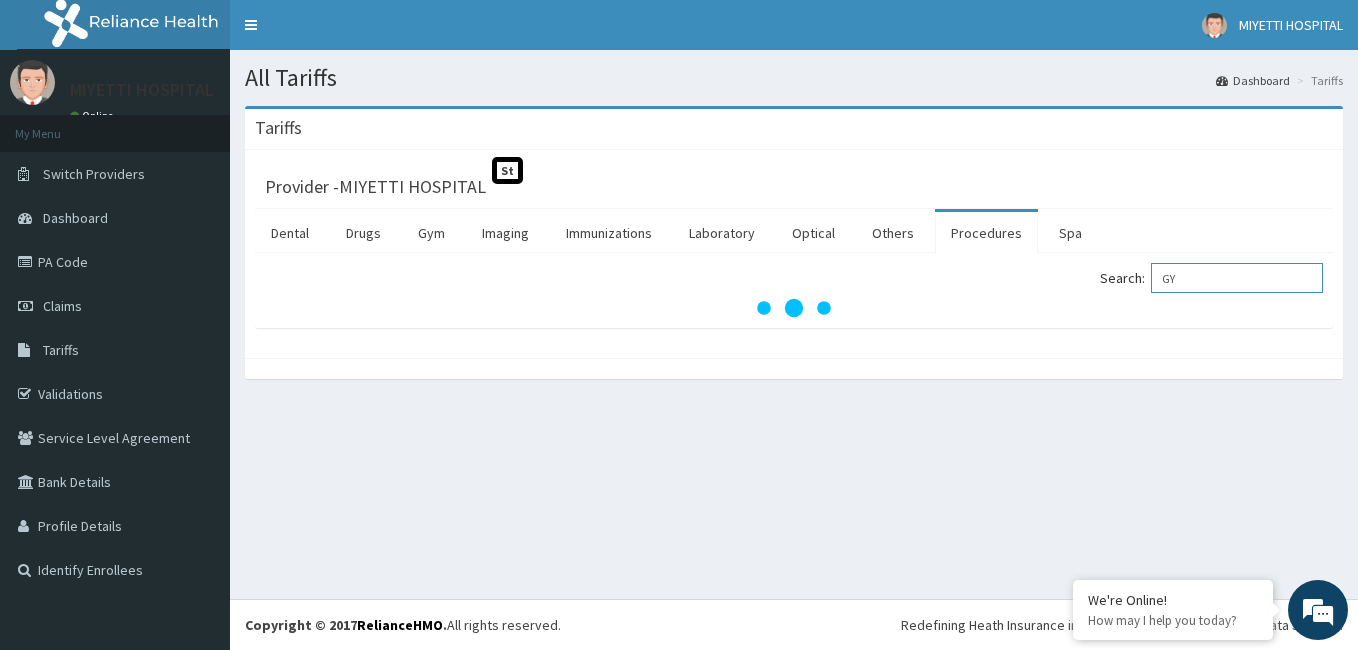type on "G" 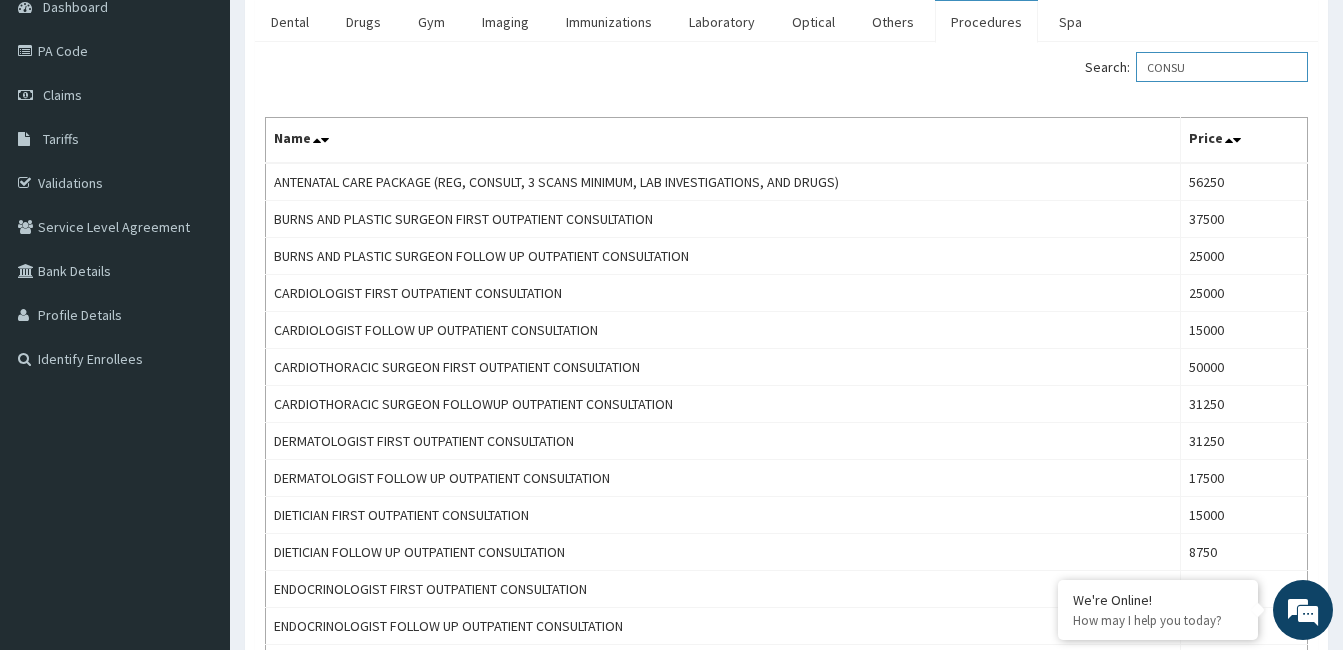 scroll, scrollTop: 215, scrollLeft: 0, axis: vertical 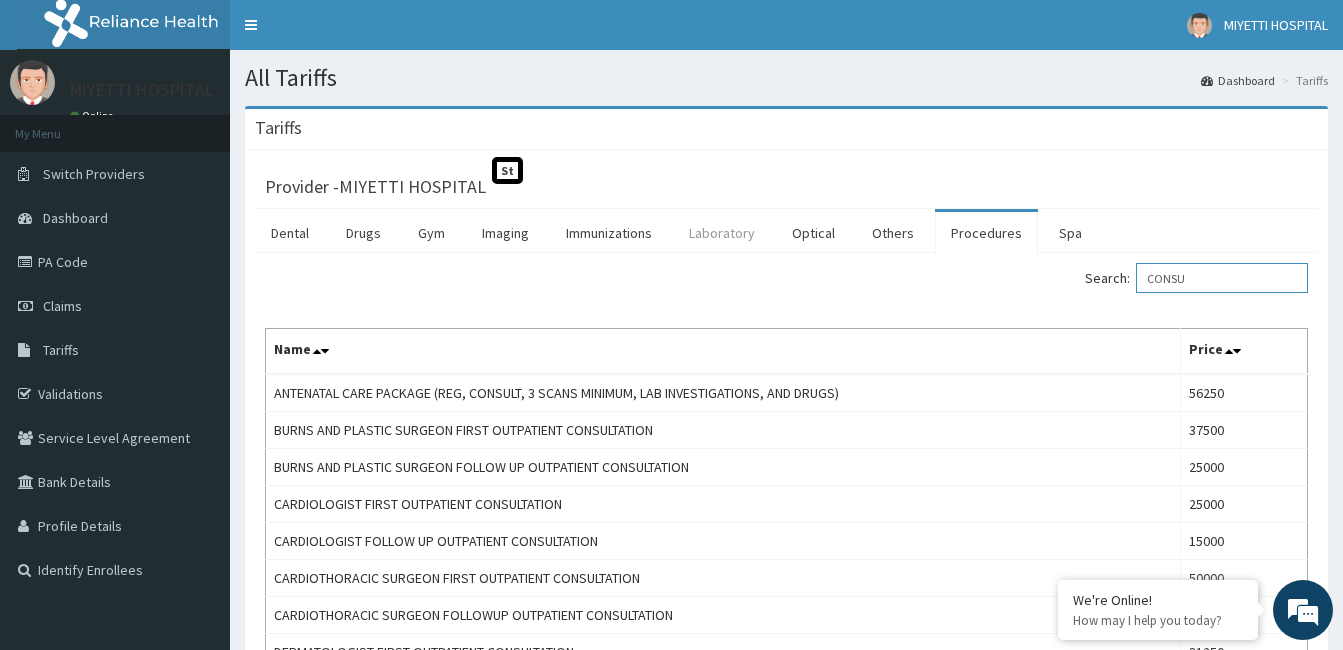type on "CONSU" 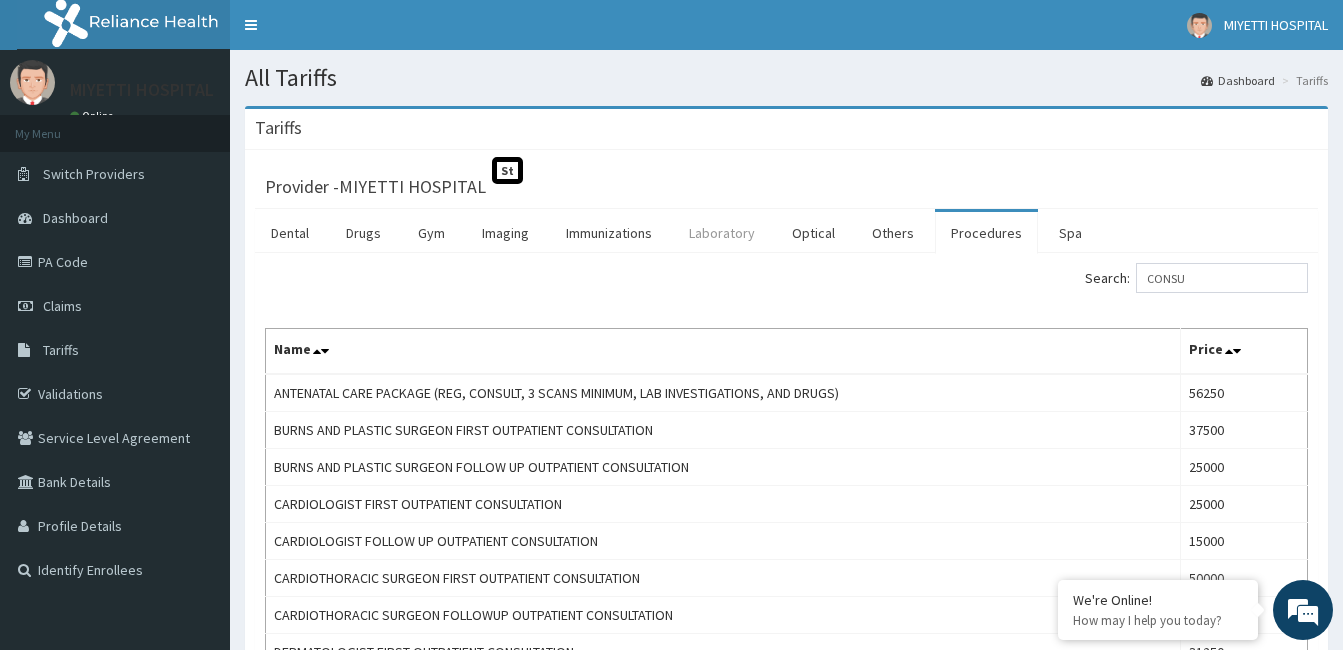 click on "Laboratory" at bounding box center [722, 233] 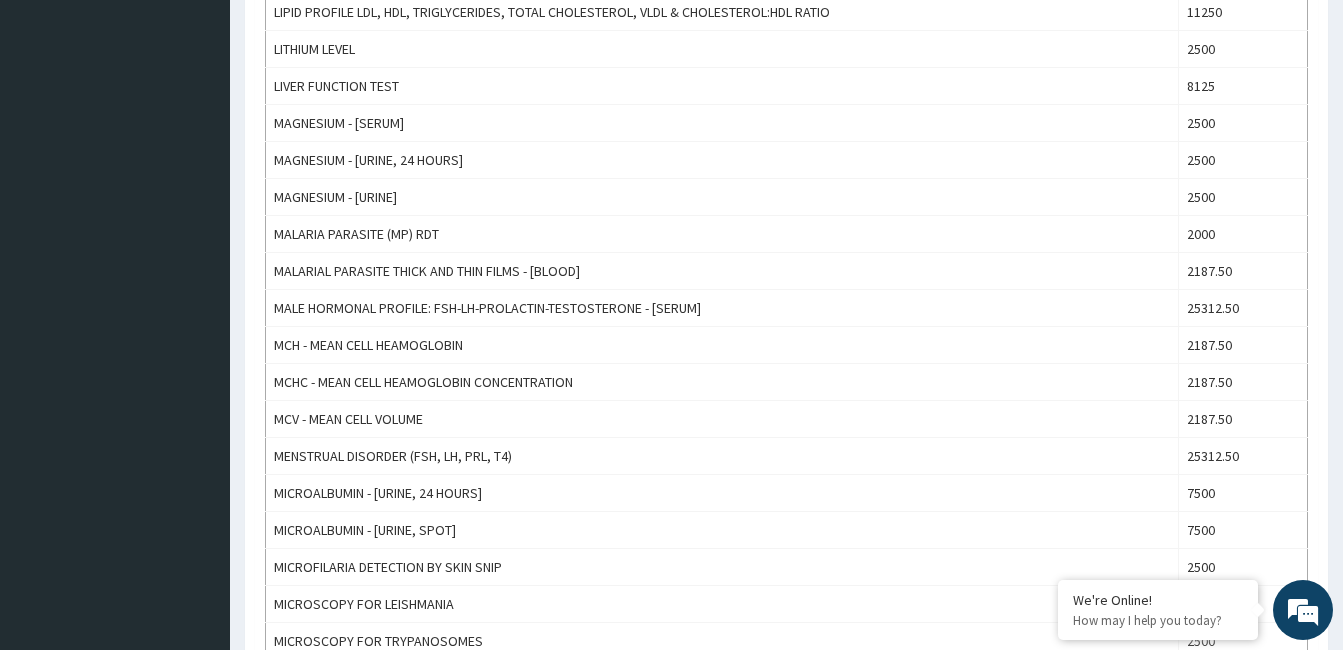 scroll, scrollTop: 673, scrollLeft: 0, axis: vertical 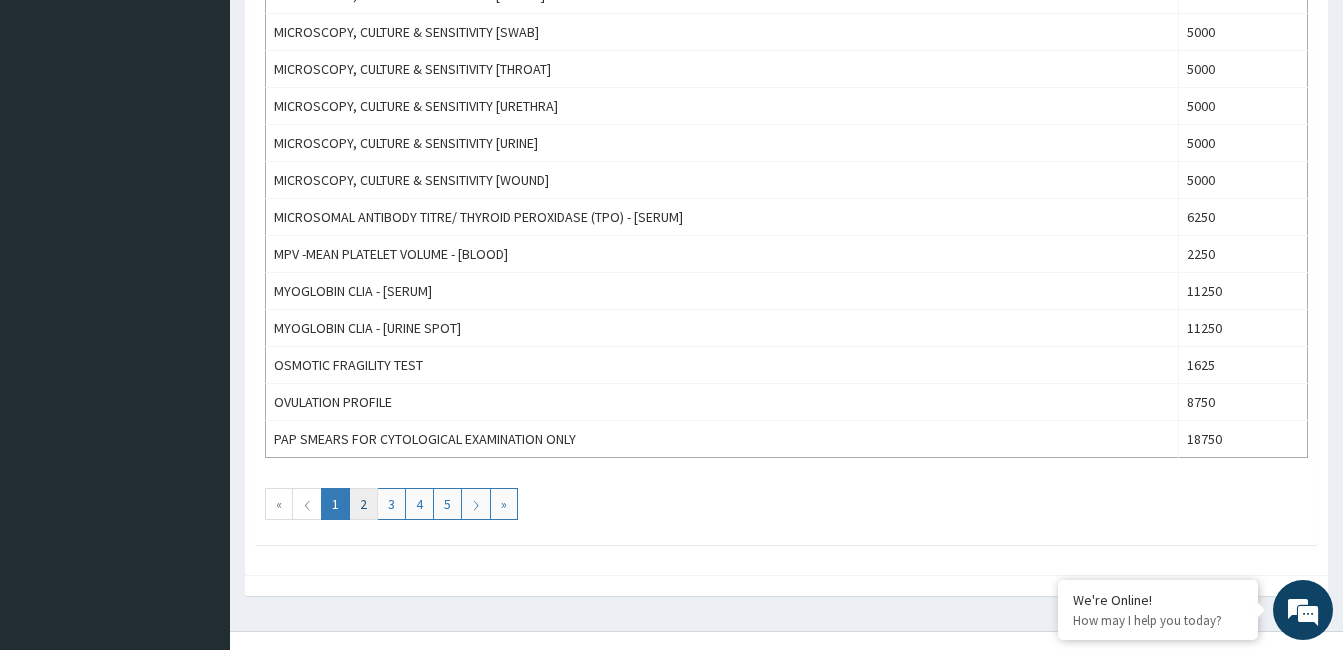 click on "2" at bounding box center [363, 504] 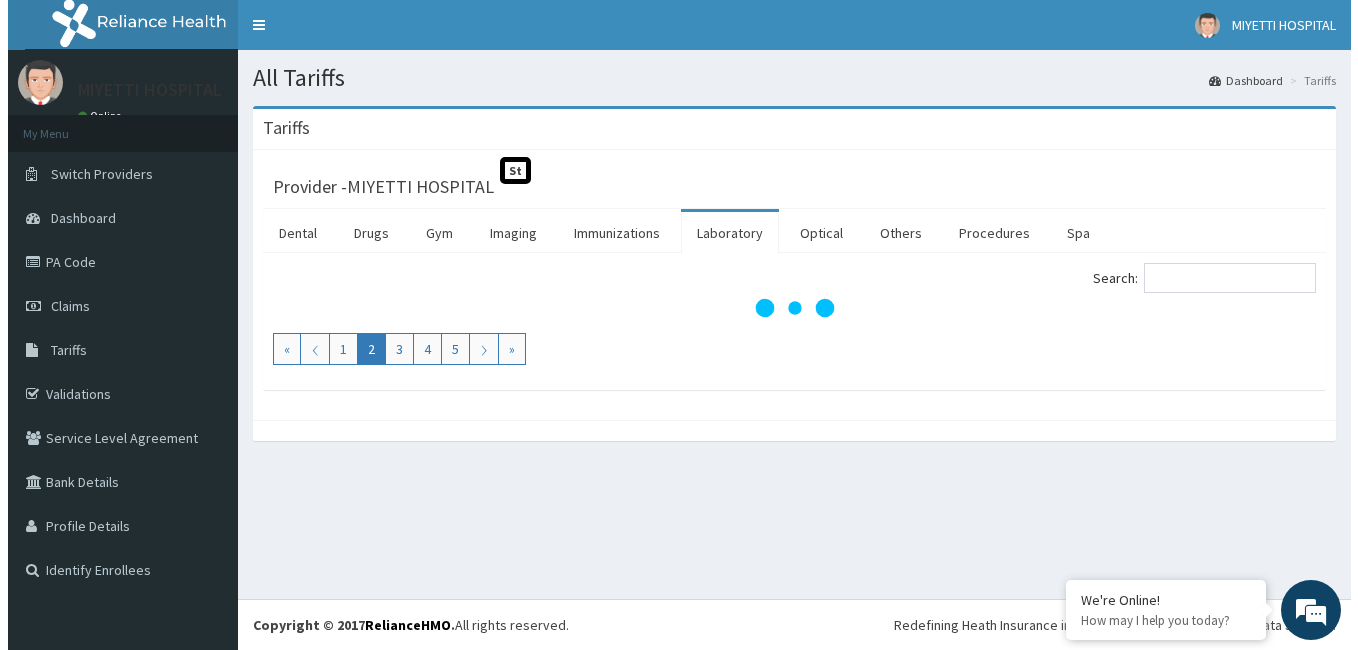 scroll, scrollTop: 0, scrollLeft: 0, axis: both 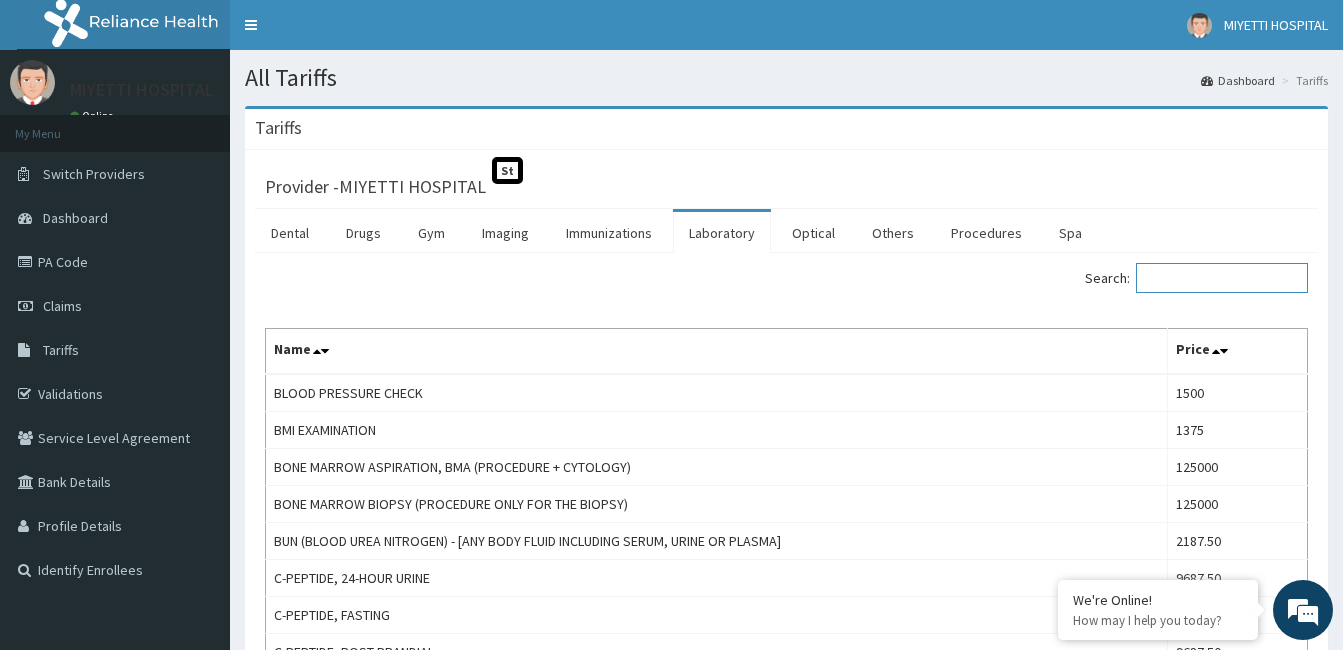 click on "Search:" at bounding box center [1222, 278] 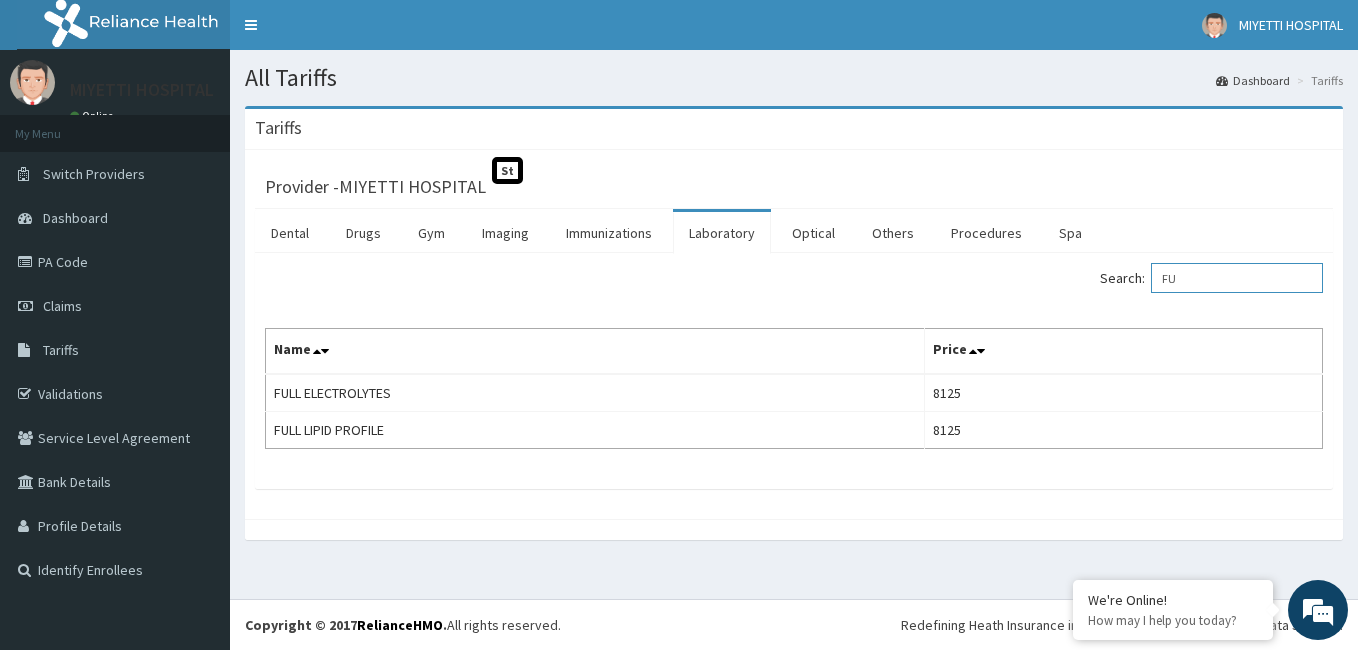 type on "F" 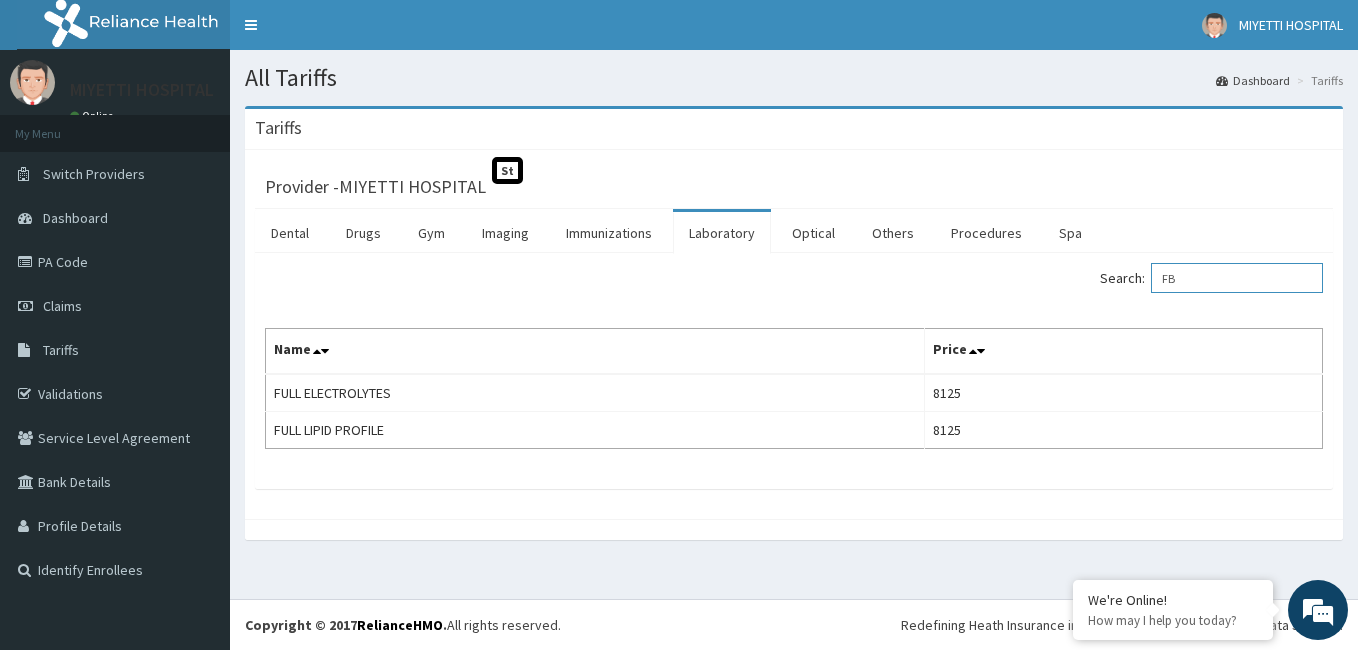 type on "FBC" 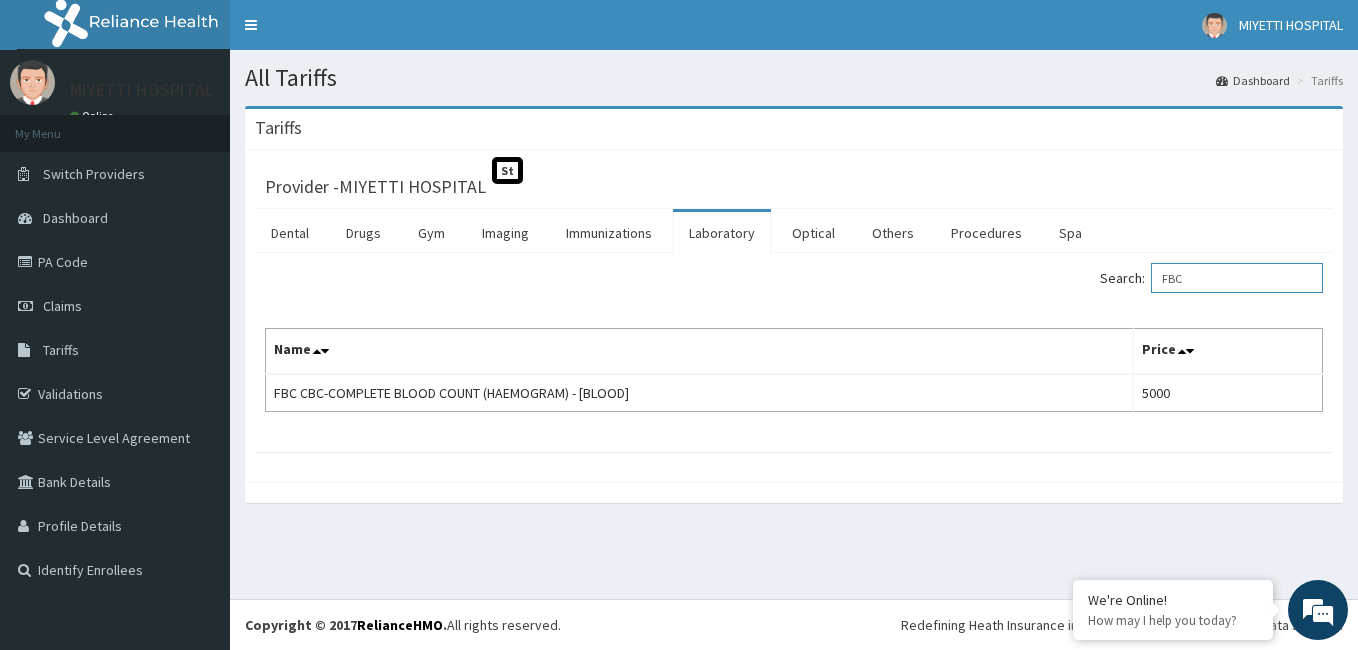 drag, startPoint x: 1211, startPoint y: 278, endPoint x: 1147, endPoint y: 281, distance: 64.070274 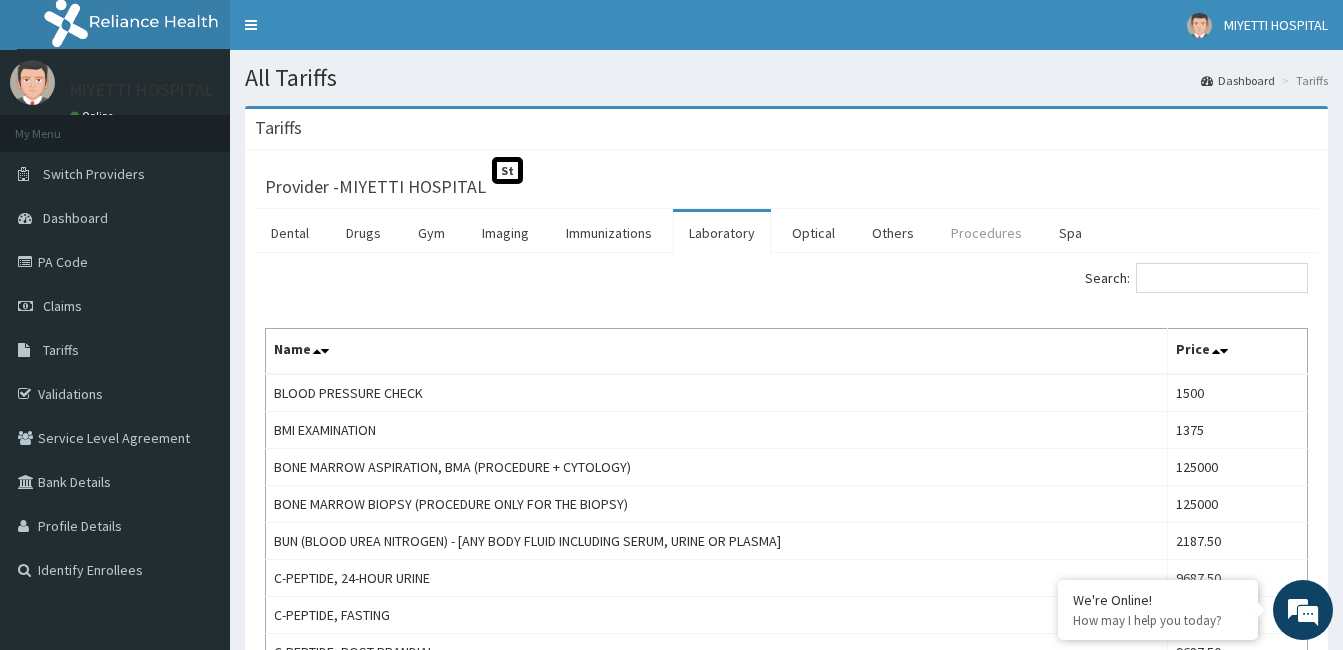 click on "Procedures" at bounding box center [986, 233] 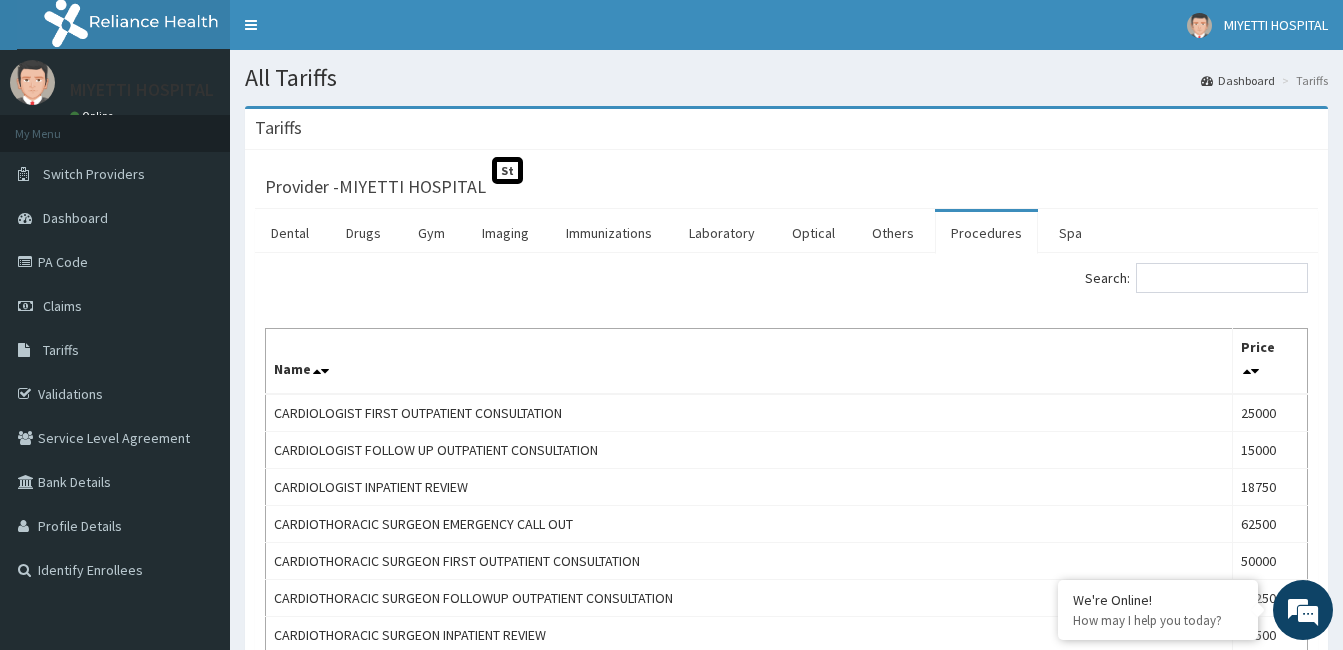 click on "Tariffs
Provider -  MIYETTI HOSPITAL   St Dental Drugs Gym Imaging Immunizations Laboratory Optical Others Procedures Spa Search: Name Price CARDIOLOGIST FIRST OUTPATIENT CONSULTATION 25000 CARDIOLOGIST FOLLOW UP OUTPATIENT CONSULTATION 15000 CARDIOLOGIST INPATIENT REVIEW 18750 CARDIOTHORACIC SURGEON EMERGENCY CALL OUT 62500 CARDIOTHORACIC SURGEON FIRST OUTPATIENT CONSULTATION 50000 CARDIOTHORACIC SURGEON FOLLOWUP OUTPATIENT CONSULTATION 31250 CARDIOTHORACIC SURGEON INPATIENT REVIEW 37500 CAST REMOVAL (ALL-INCLUSIVE) 12500 CENTRAL VENOUS CATHETERISATION (ALL-INCLUSIVE) 156250 CERVICAL CERCLAGE (ALL-INCLUSIVE) 125000 CERVICAL CERCLAGE REMOVAL (ALL-INCLUSIVE) 43750 CERVICAL LACERATION REPAIR EPISIORRHAPHY (ALL-INCLUSIVE) 106250 CHANGE OF CAST WITHOUT GENERAL ANAESTHETIC (ALL-INCLUSIVE) 37500 CHEST TUBE INSERTION (ALL-INCLUSIVE) 218750 CHOLECYSTECTOMY (PROCEDURE AND SURGEON ONLY) 312500 250000 8750" at bounding box center [786, 1284] 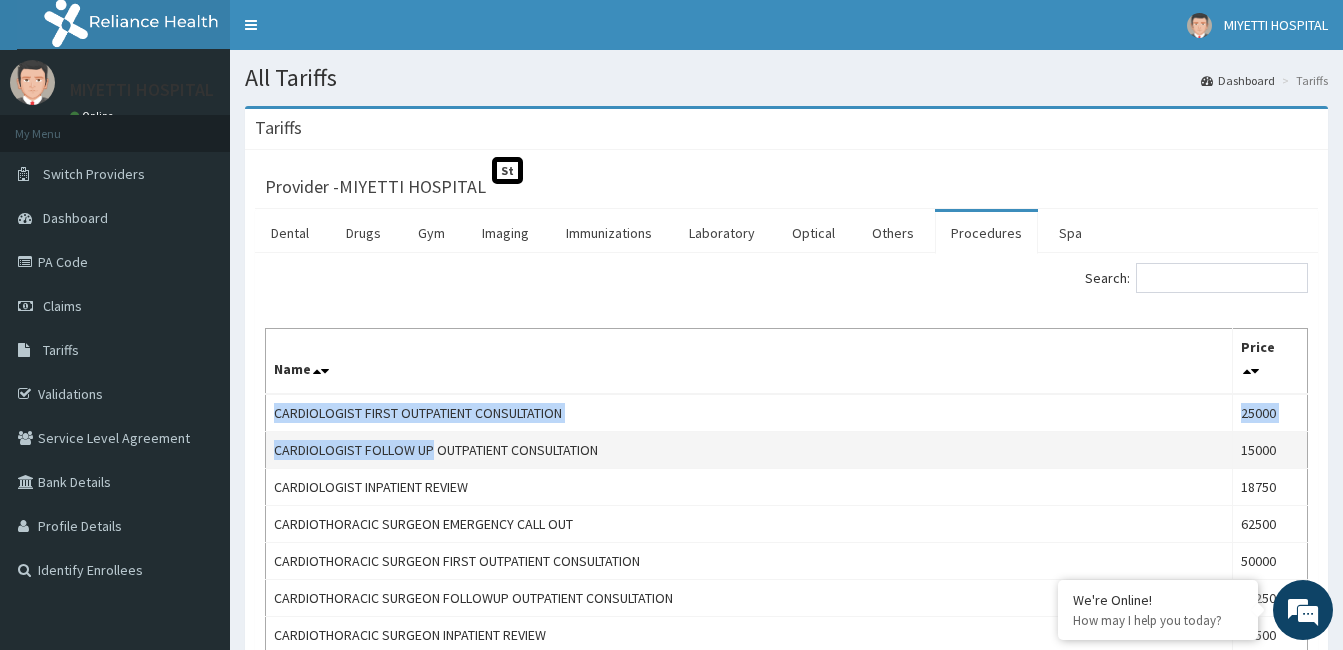 drag, startPoint x: 275, startPoint y: 410, endPoint x: 434, endPoint y: 461, distance: 166.97903 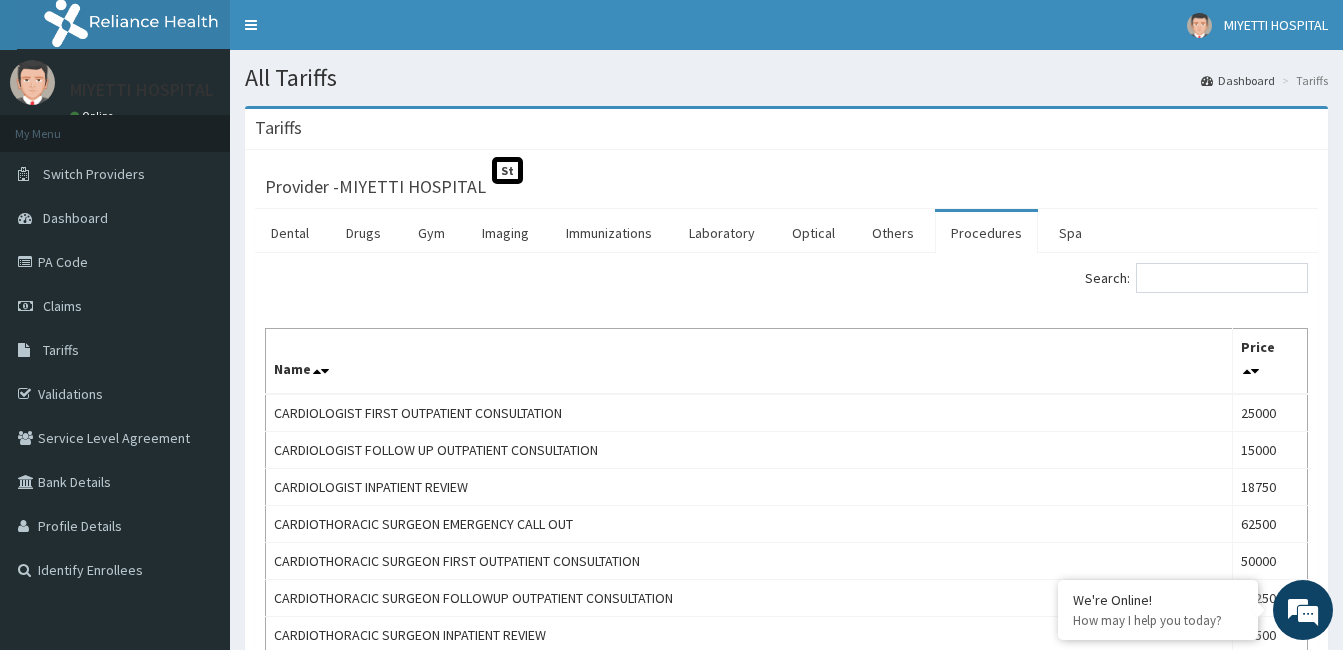 click on "Tariffs" at bounding box center (786, 129) 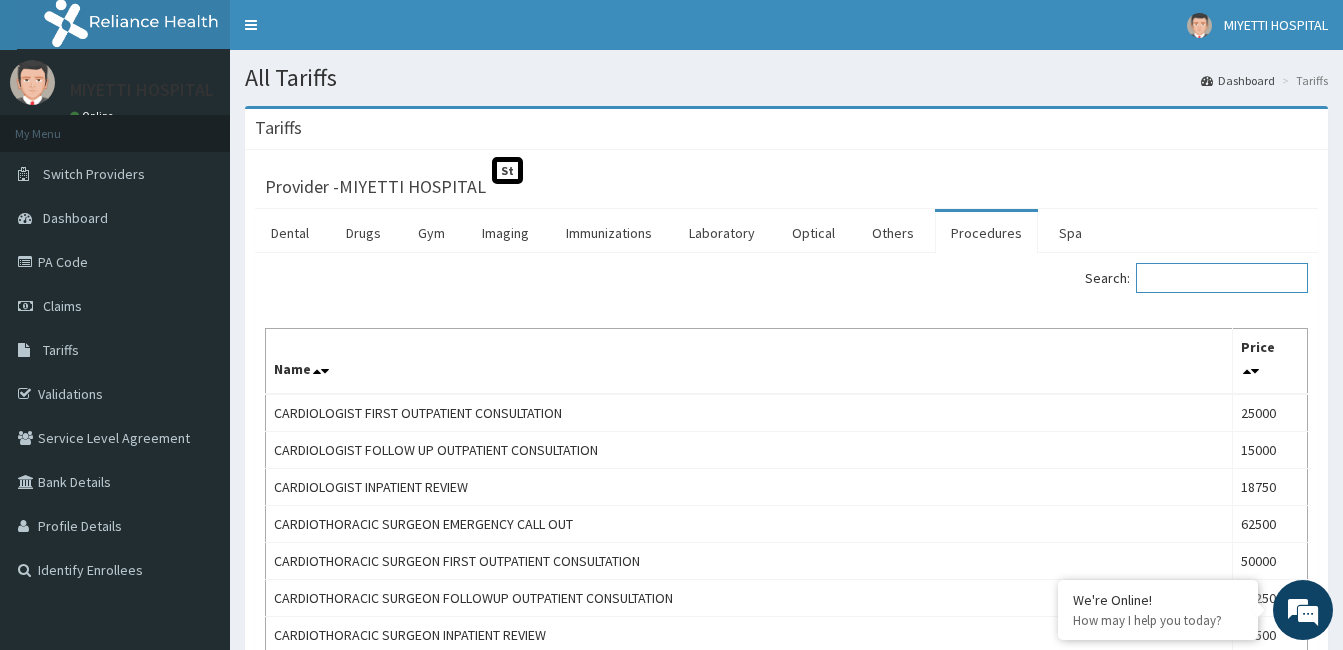 click on "Search:" at bounding box center [1222, 278] 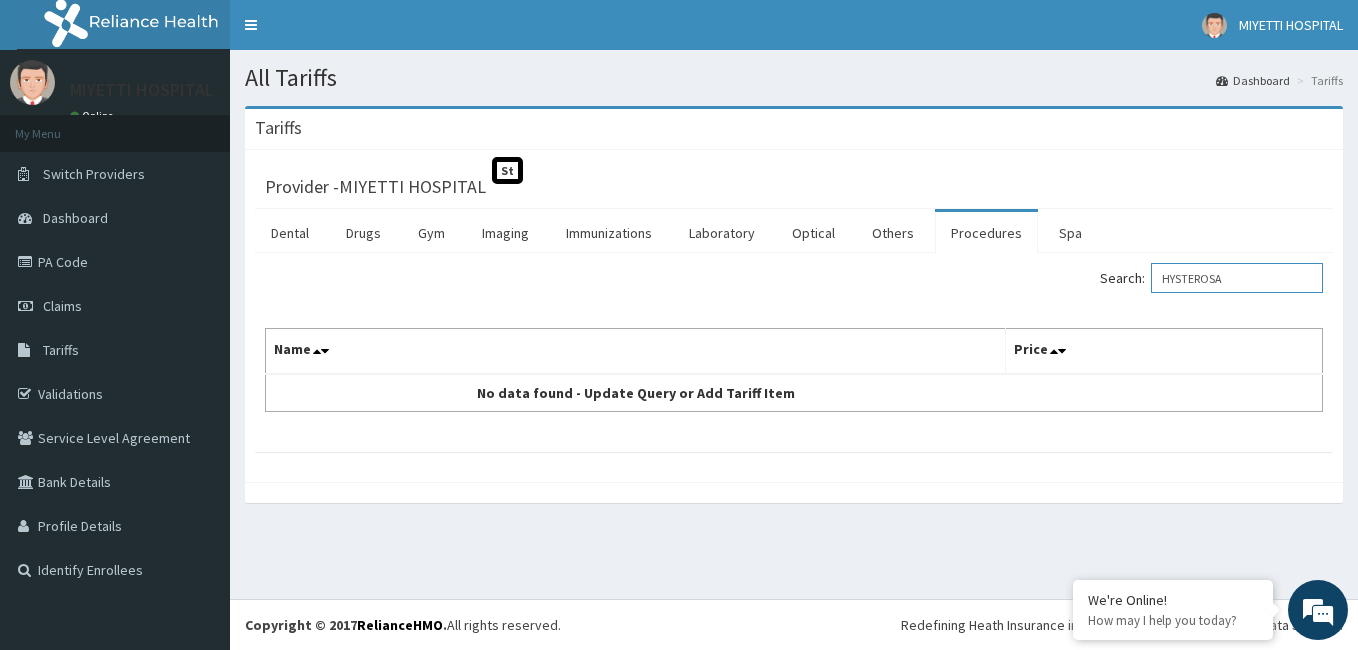 drag, startPoint x: 1254, startPoint y: 276, endPoint x: 1170, endPoint y: 276, distance: 84 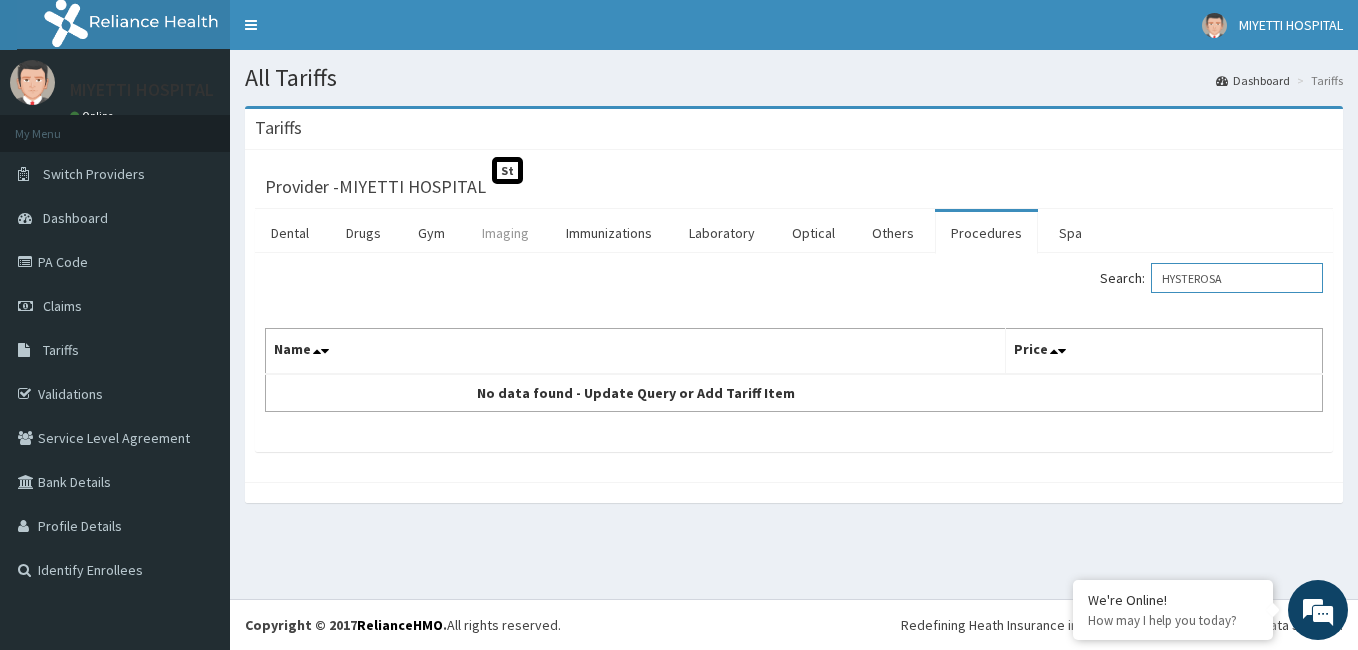 type on "HYSTEROSA" 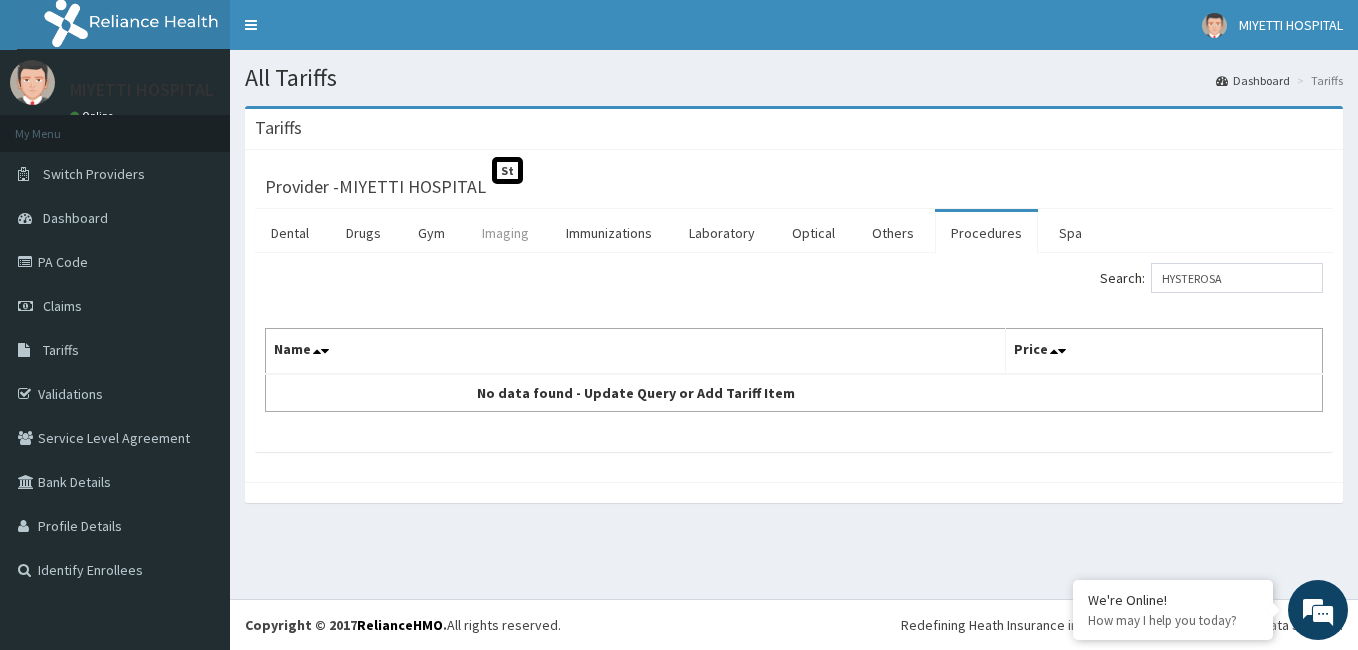 click on "Imaging" at bounding box center [505, 233] 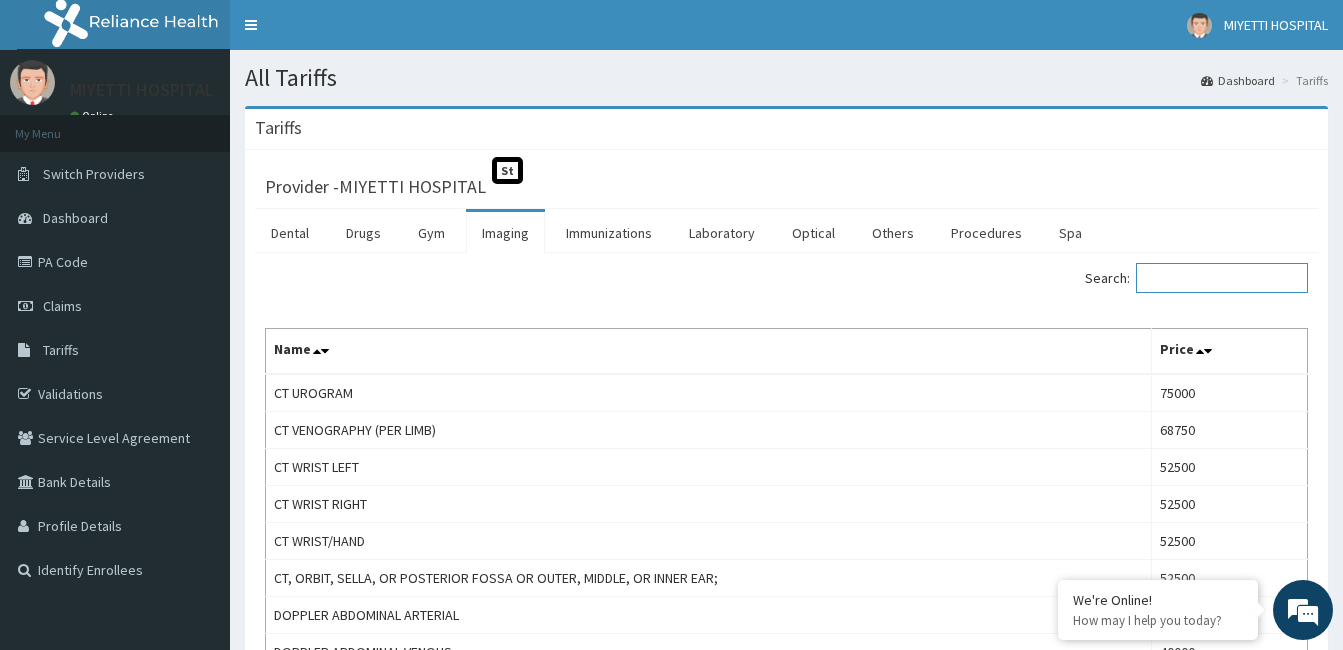 click on "Search:" at bounding box center (1222, 278) 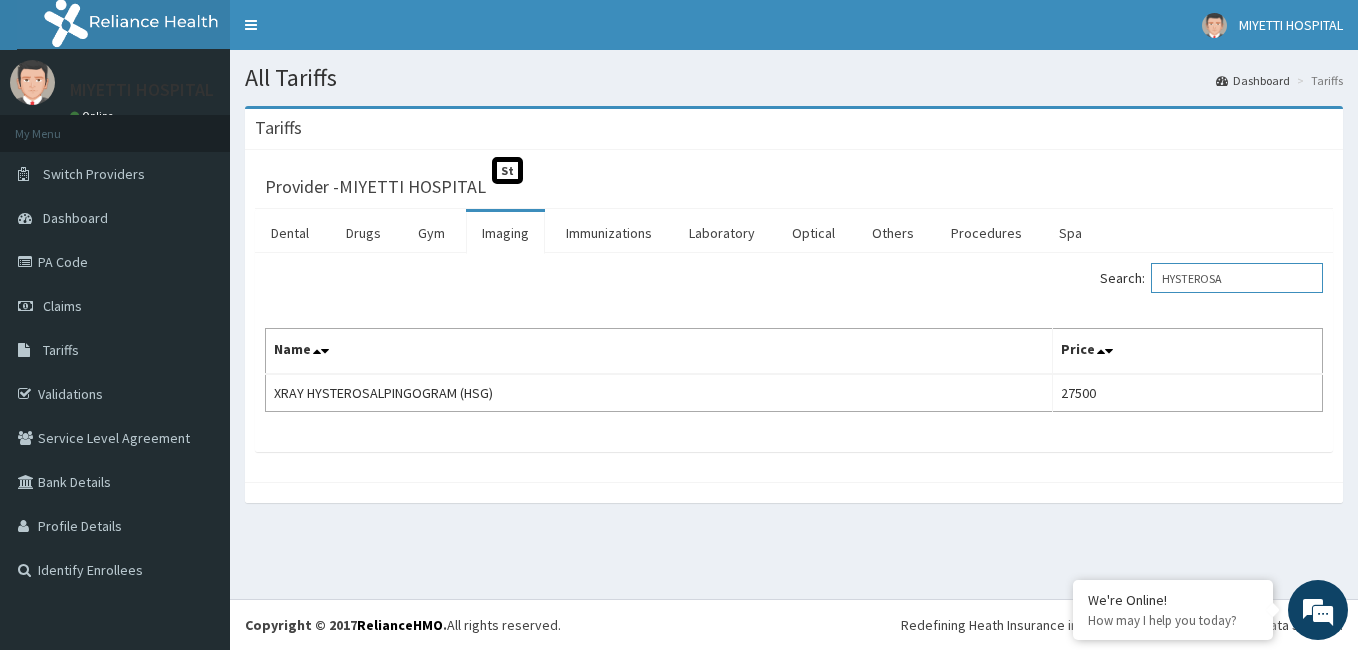 type on "HYSTEROSA" 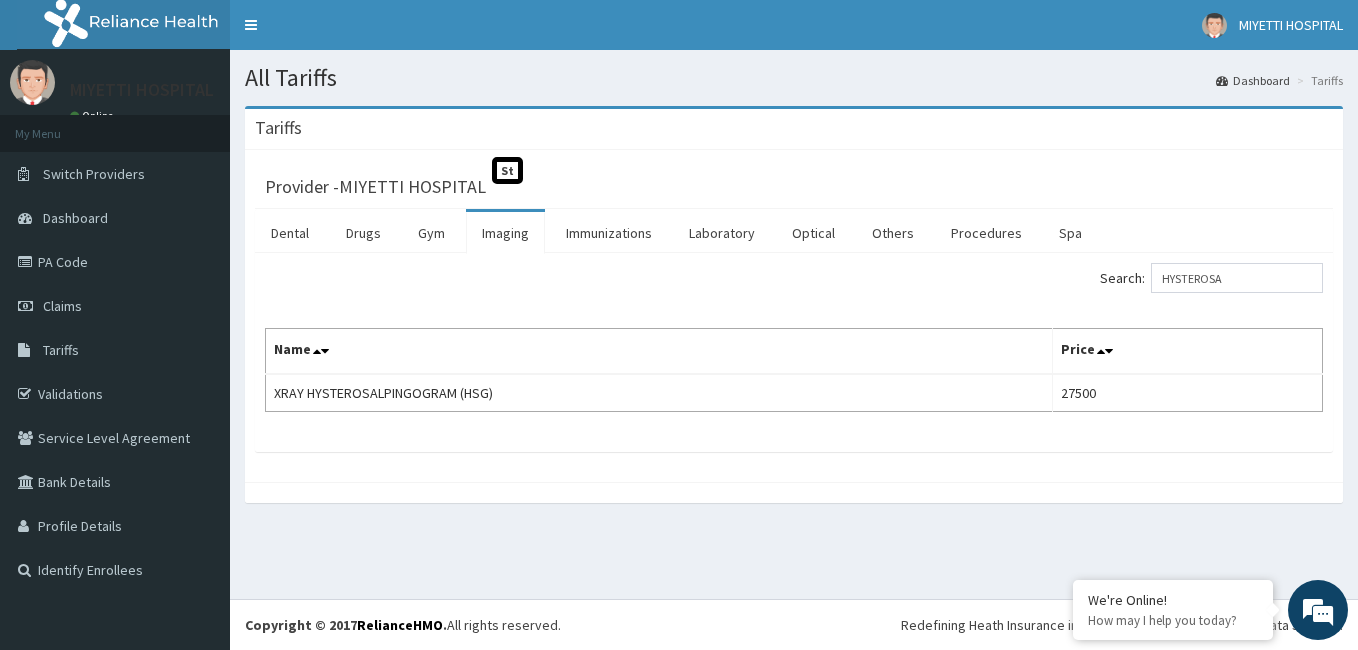 click on "Provider -  MIYETTI HOSPITAL   St" at bounding box center (794, 184) 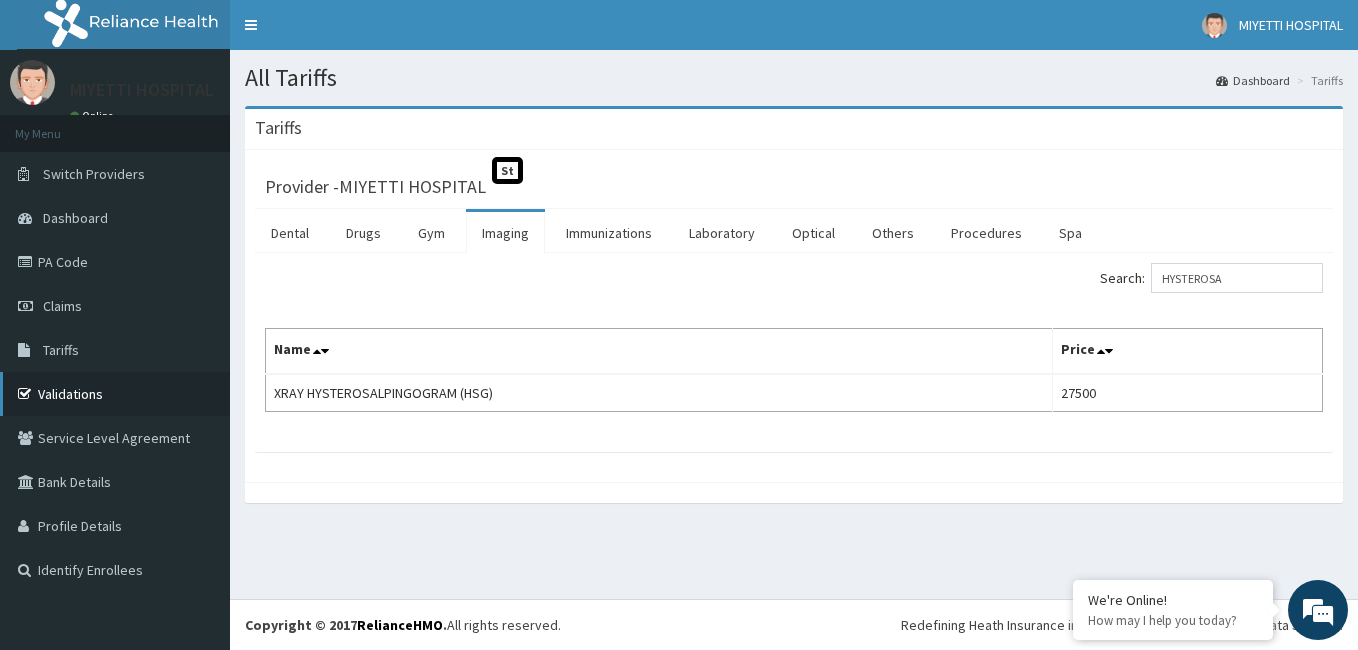 click on "Validations" at bounding box center [115, 394] 